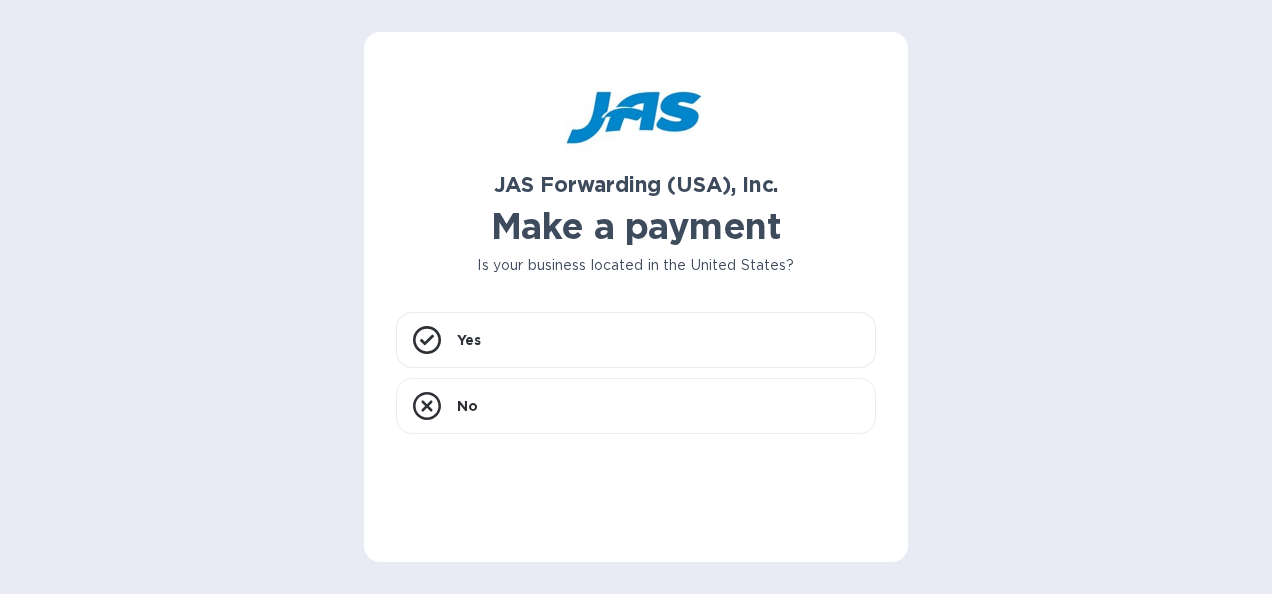scroll, scrollTop: 0, scrollLeft: 0, axis: both 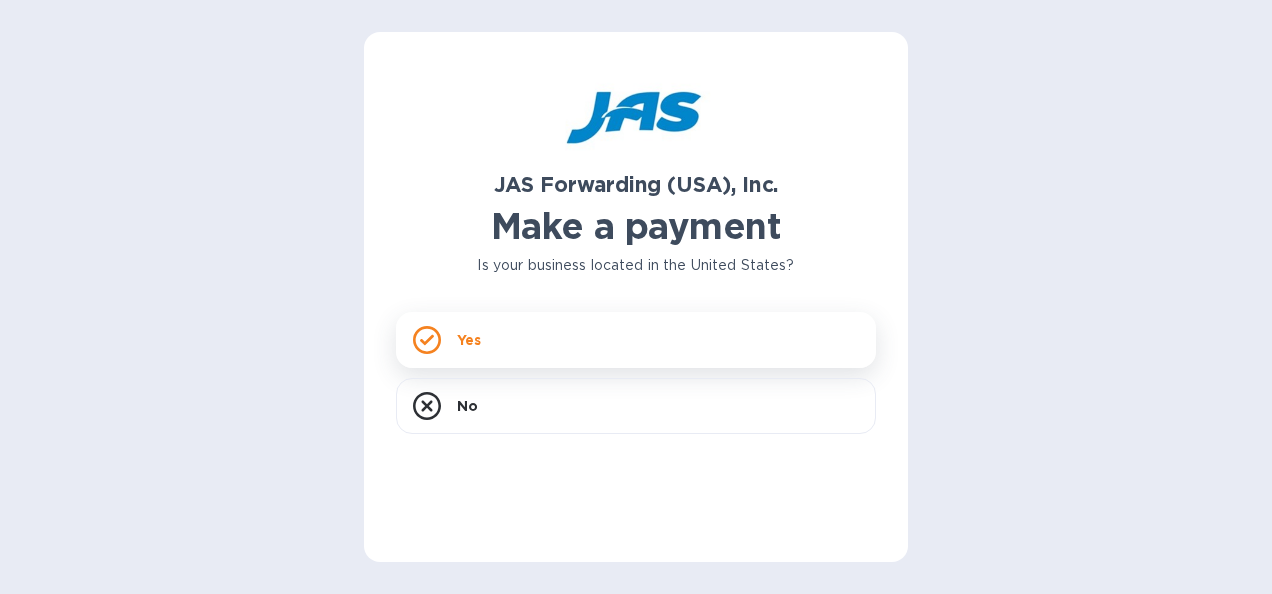 click on "Yes" at bounding box center [636, 340] 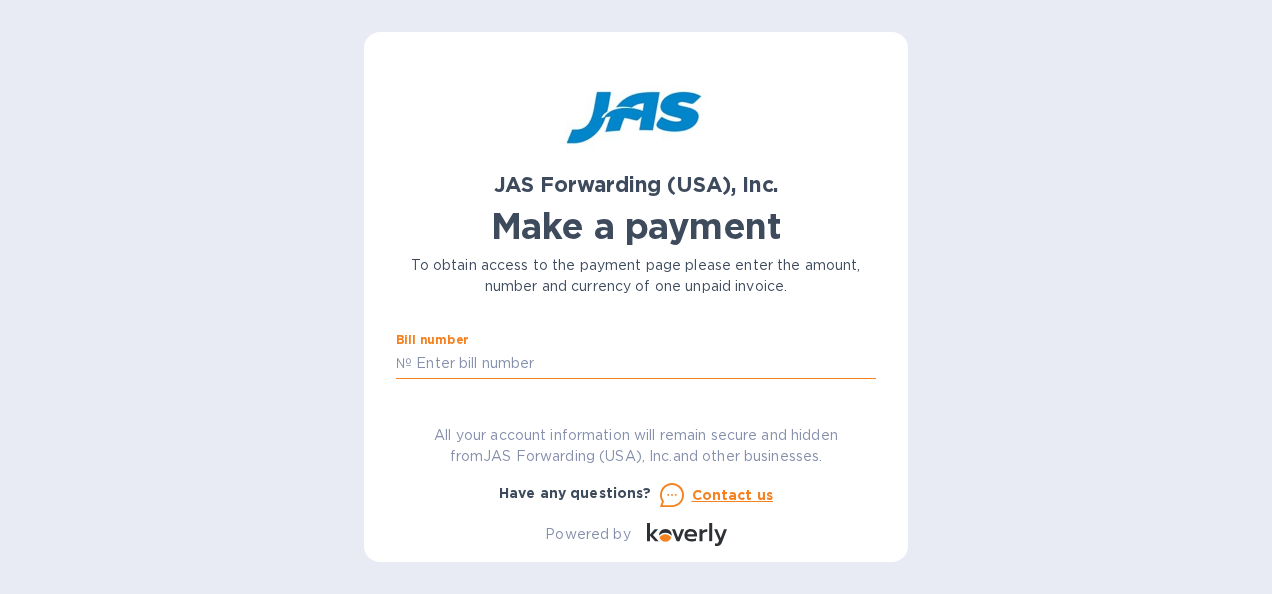 click at bounding box center [644, 364] 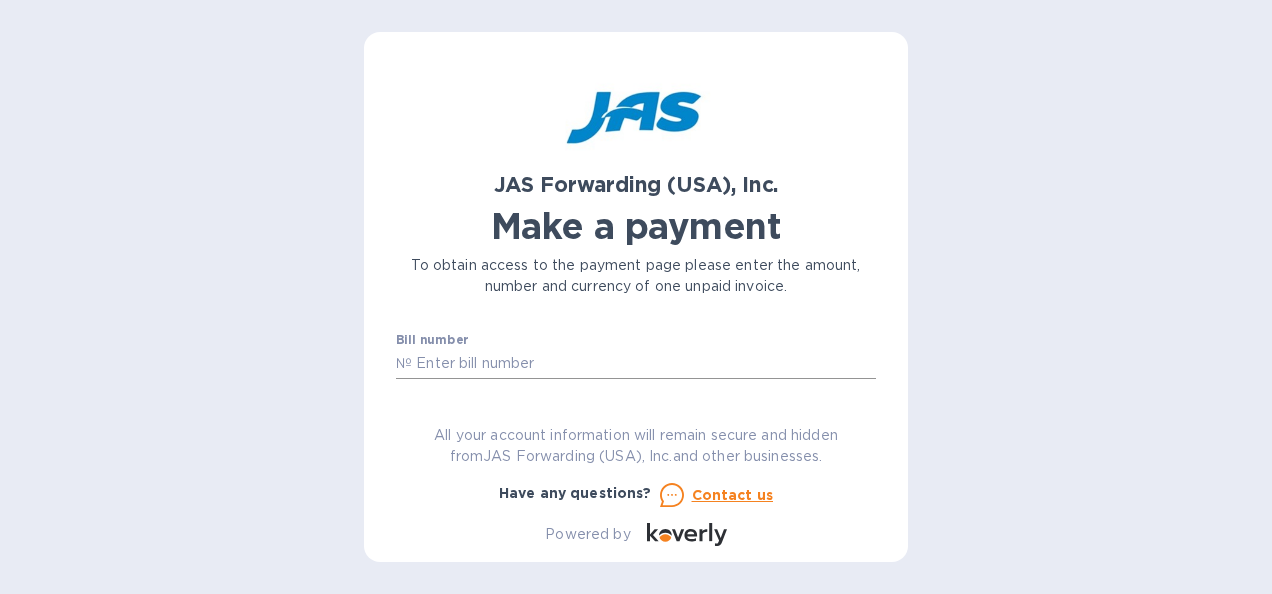 click at bounding box center (644, 364) 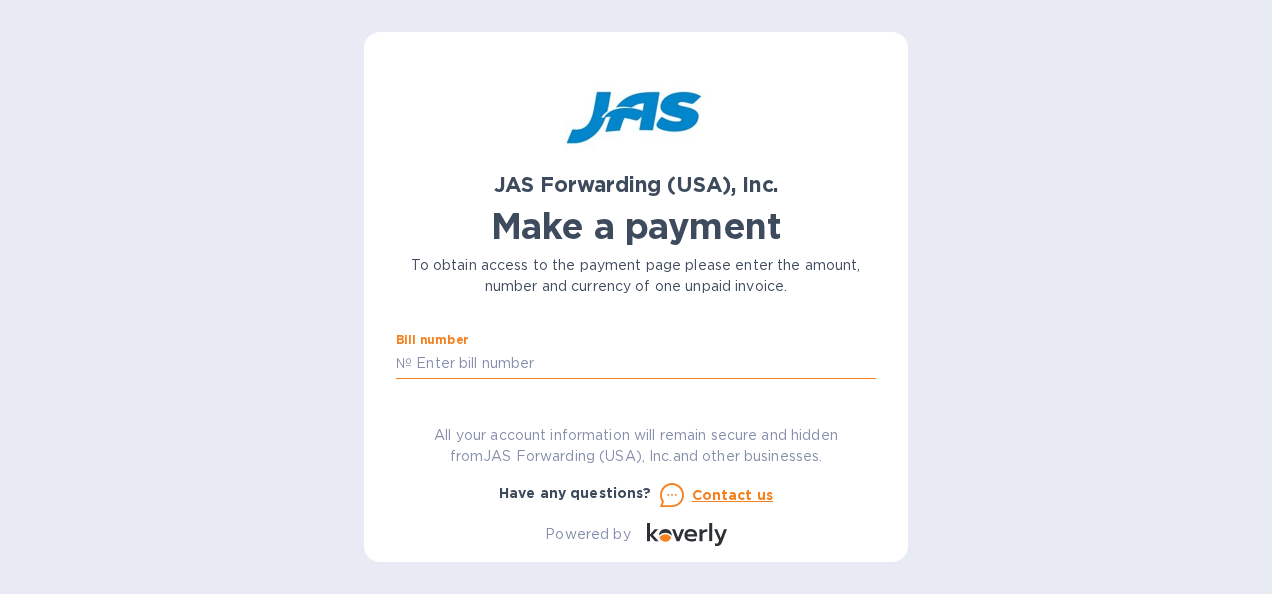 paste on "CLT503304460" 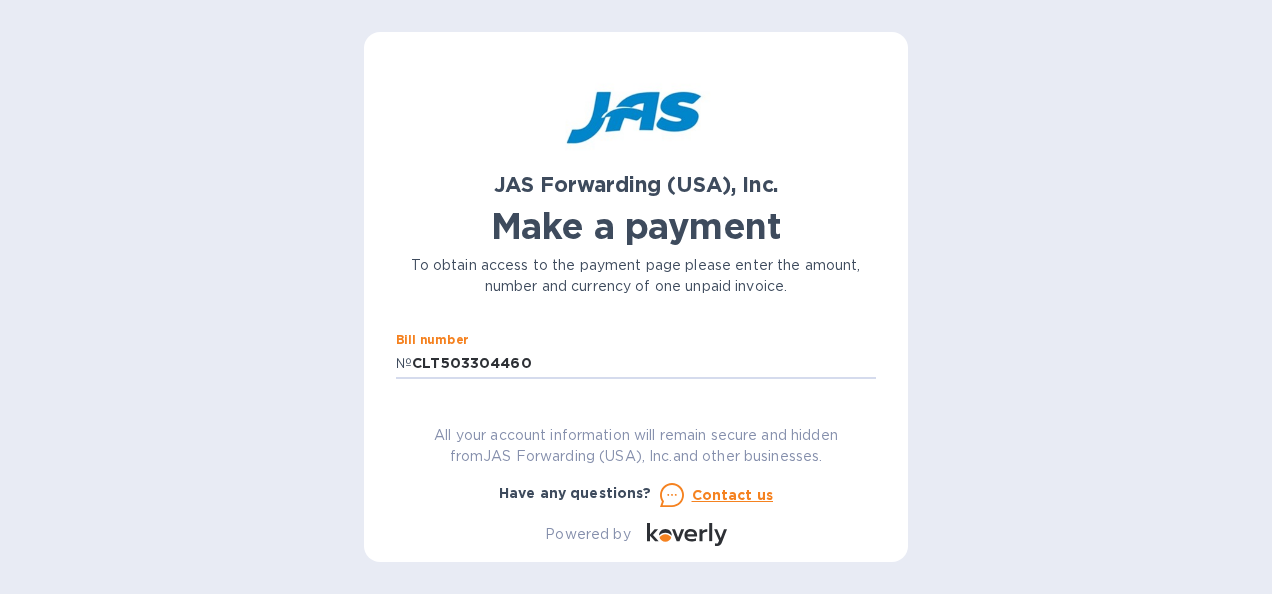 type on "CLT503304460" 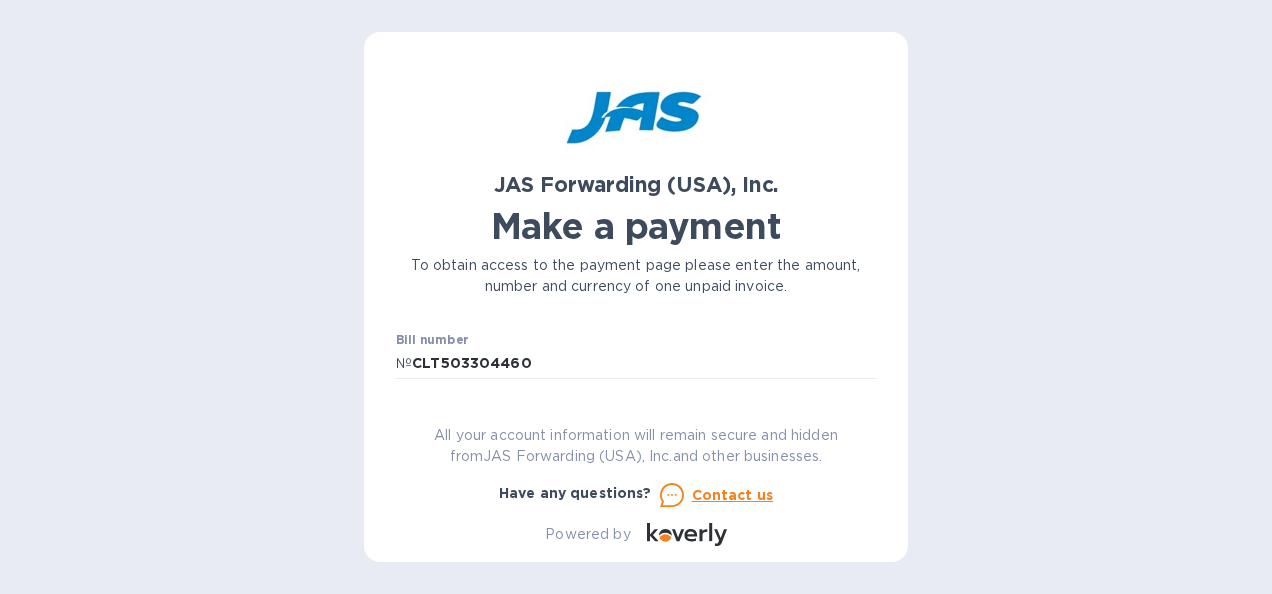 click on "JAS Forwarding (USA), Inc. Make a payment To obtain access to the payment page please enter the amount,   number and currency of one unpaid invoice. Bill number № CLT503304460   Amount $   Currency USD Business name   Customer reference number   Go to payment page You can pay using: Bank transfer (for US banks) Free Credit card and more... Pay Get more time to pay Up to  12 weeks Wallet Instant transfers via Wallet Free All your account information will remain secure and hidden  from  JAS Forwarding (USA), Inc.  and other businesses. Have any questions? Contact us Powered by" at bounding box center (636, 305) 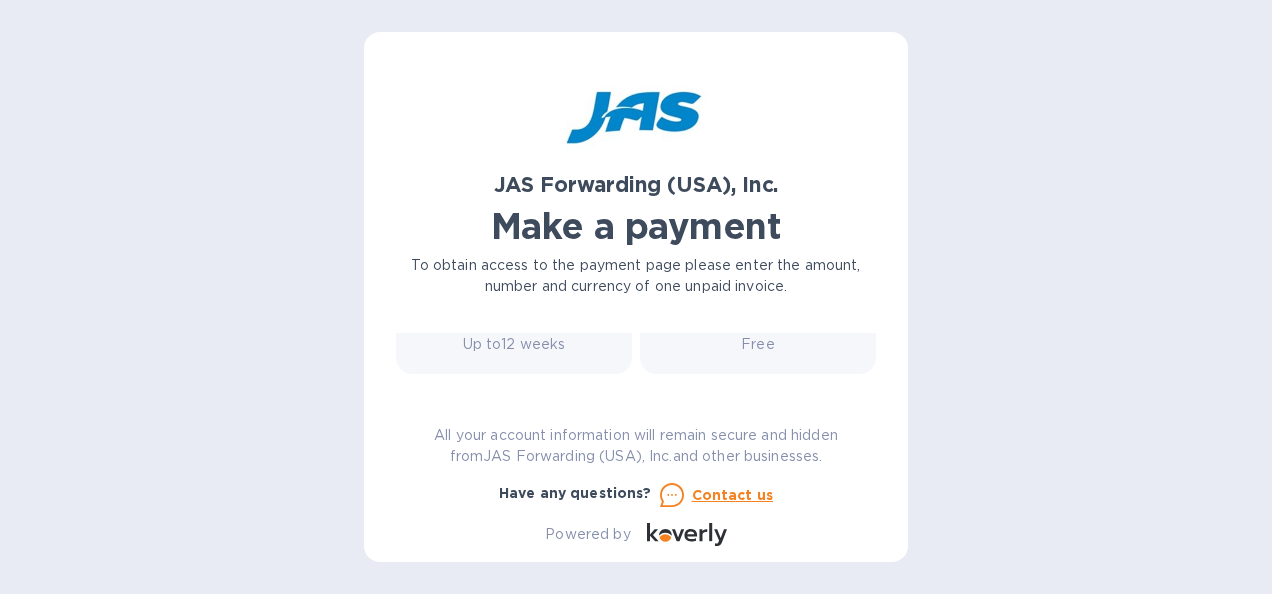 drag, startPoint x: 866, startPoint y: 374, endPoint x: 866, endPoint y: 352, distance: 22 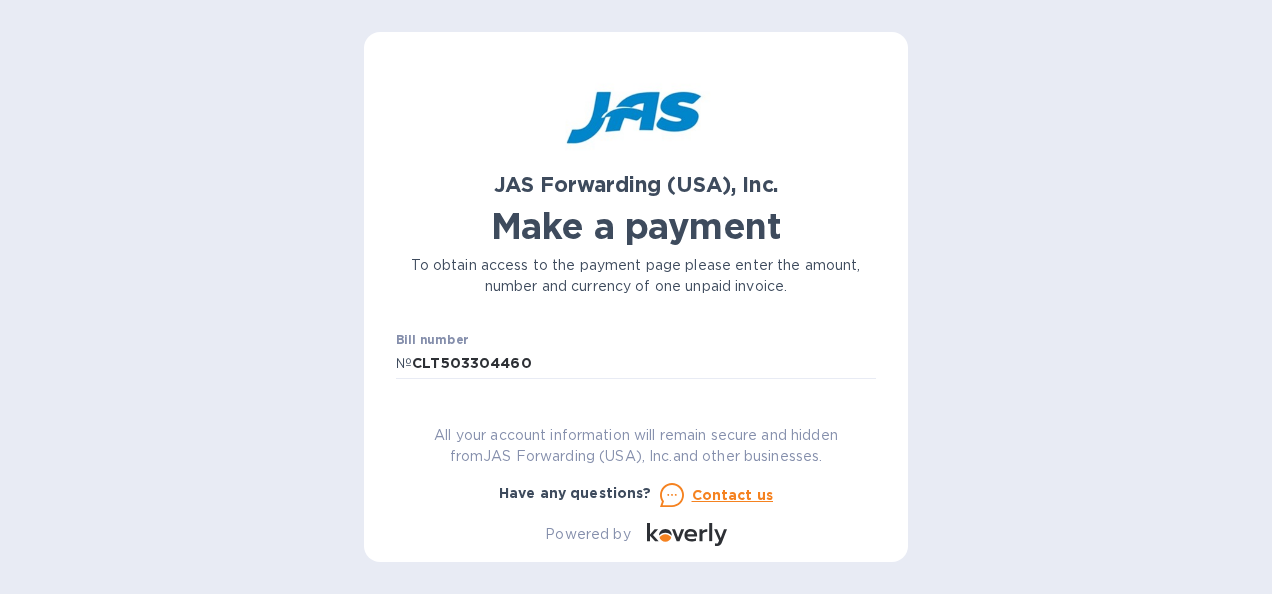 scroll, scrollTop: 46, scrollLeft: 0, axis: vertical 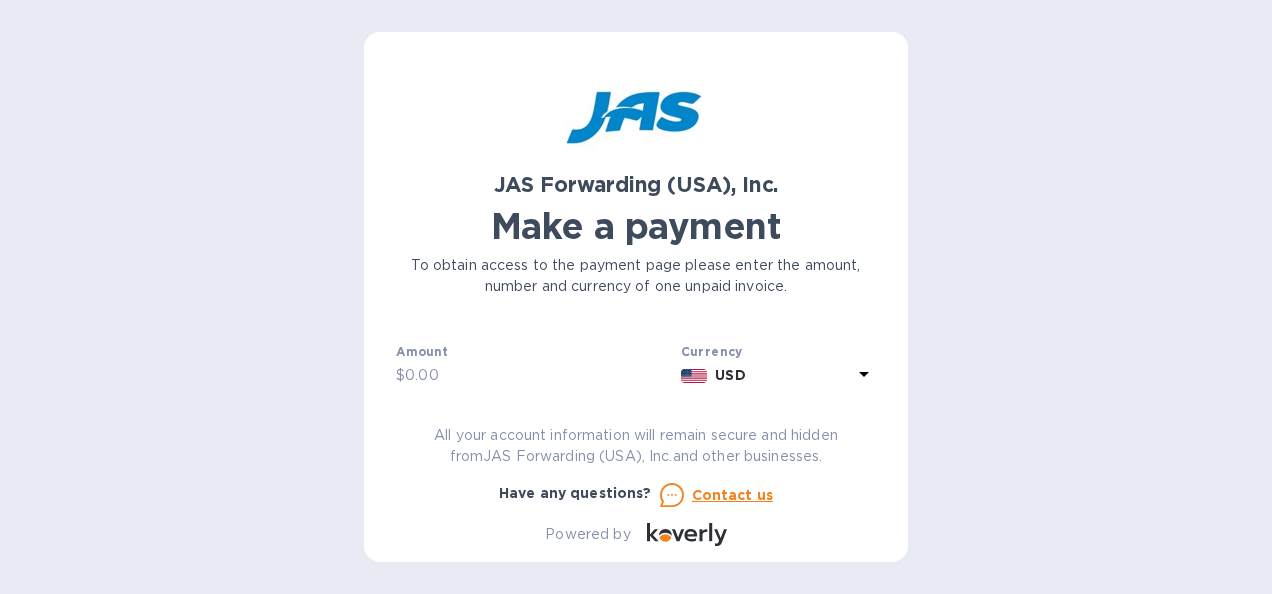 click at bounding box center [539, 376] 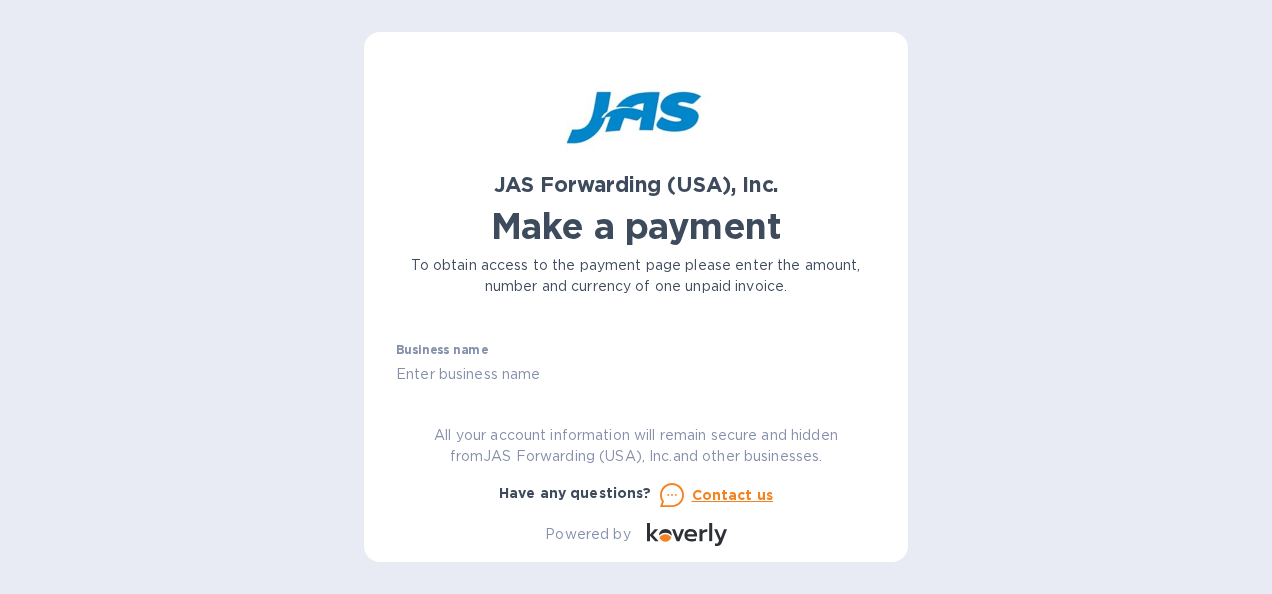scroll, scrollTop: 91, scrollLeft: 0, axis: vertical 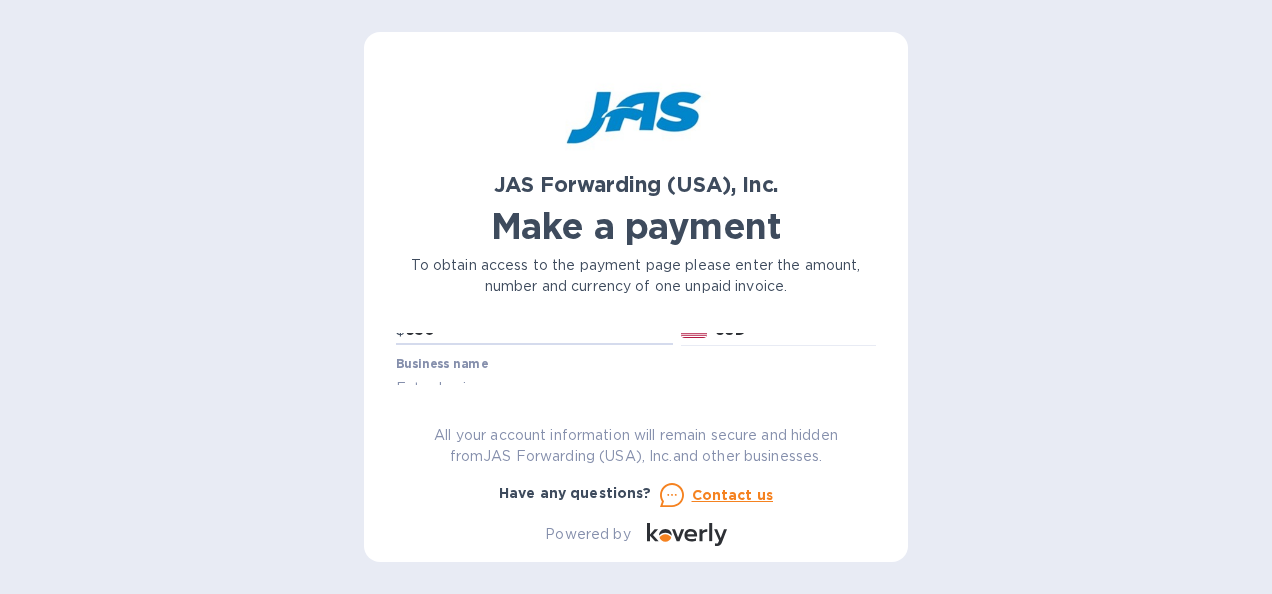 type on "650" 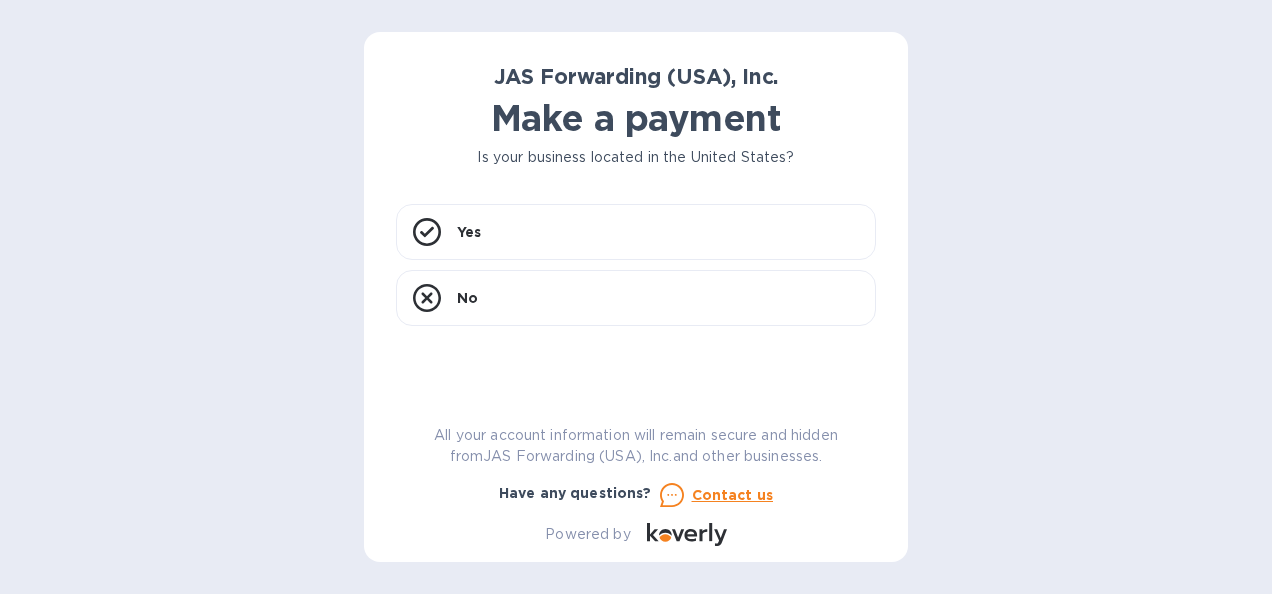 scroll, scrollTop: 0, scrollLeft: 0, axis: both 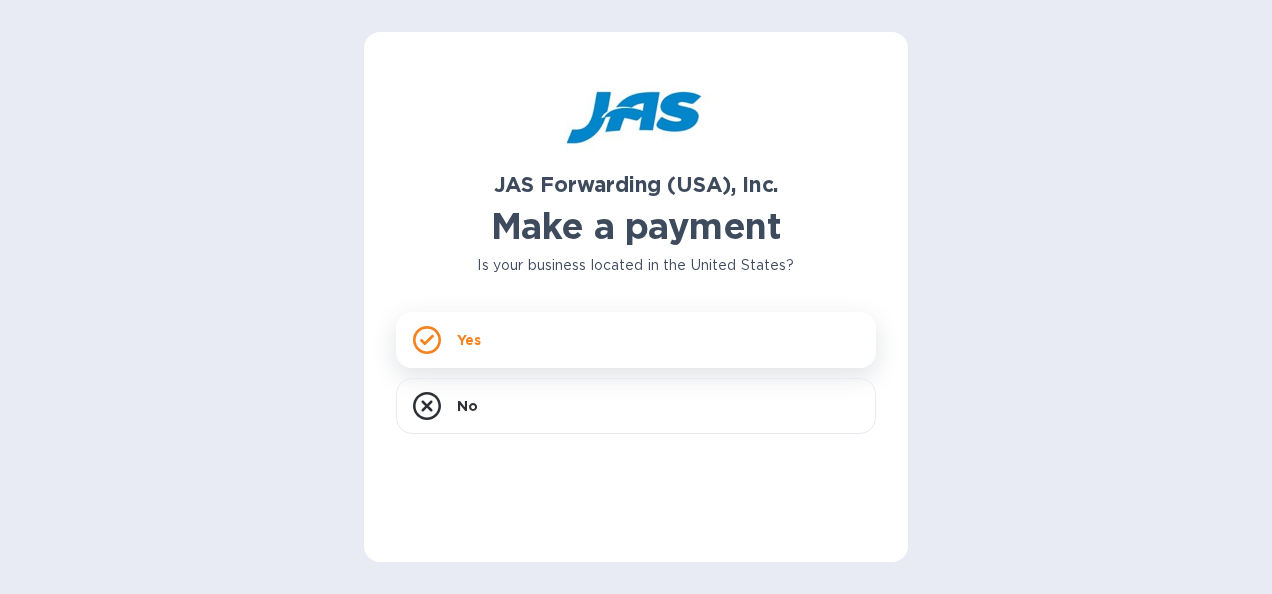 click on "Yes" at bounding box center (636, 340) 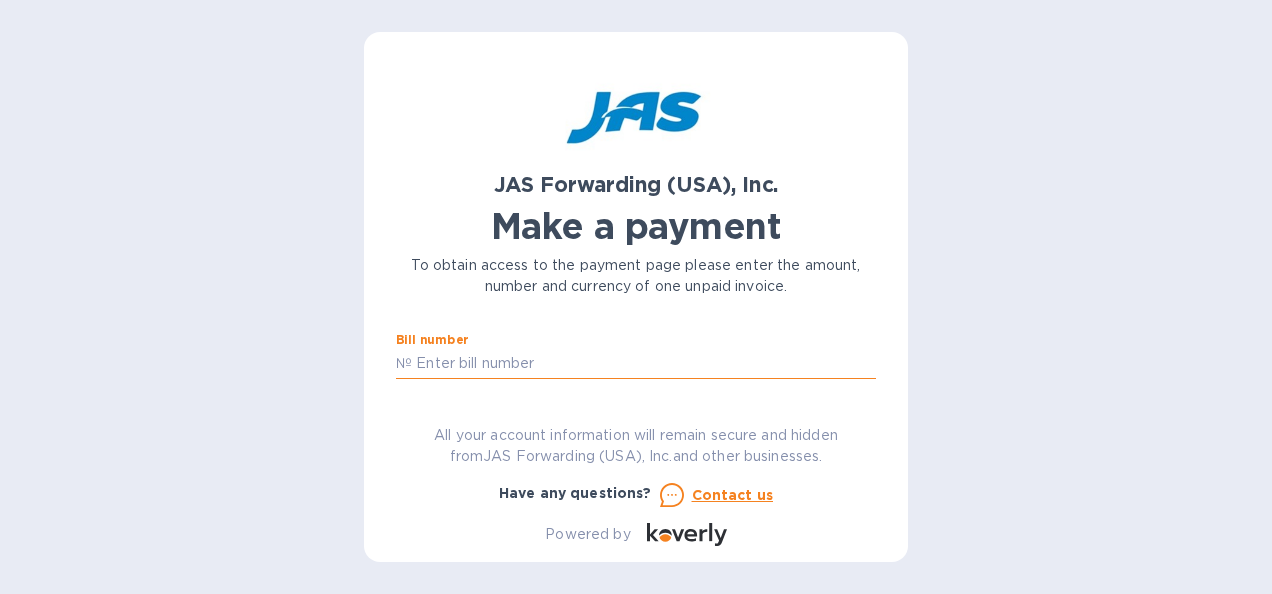 click at bounding box center [644, 364] 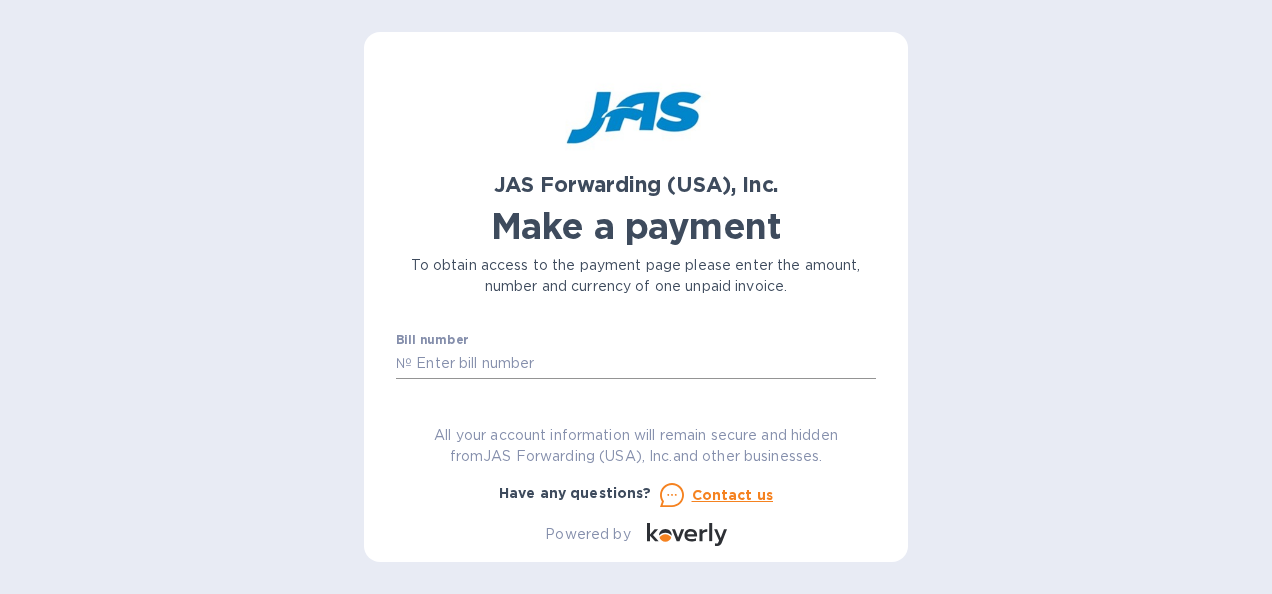 click at bounding box center [644, 364] 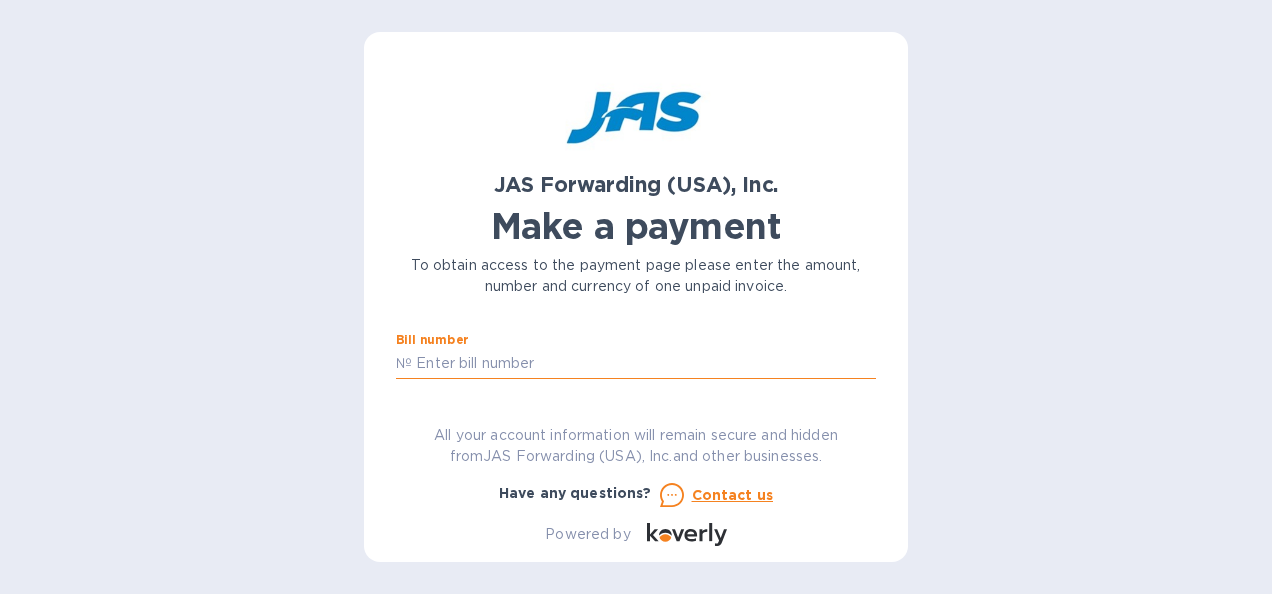 click at bounding box center (644, 364) 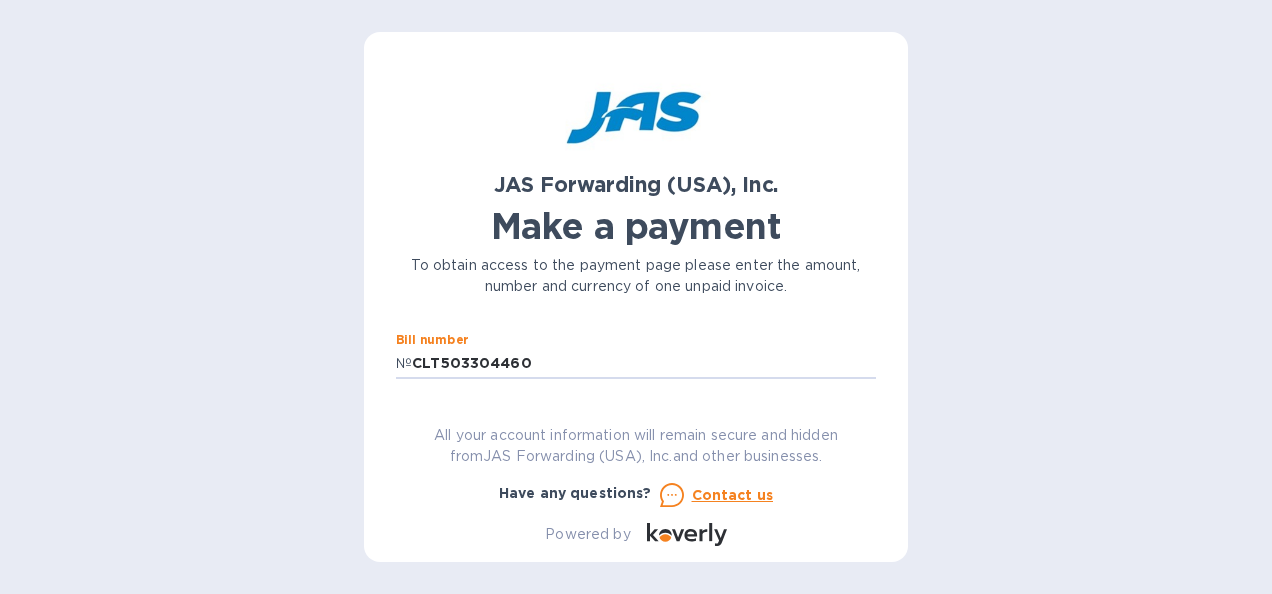 type on "CLT503304460" 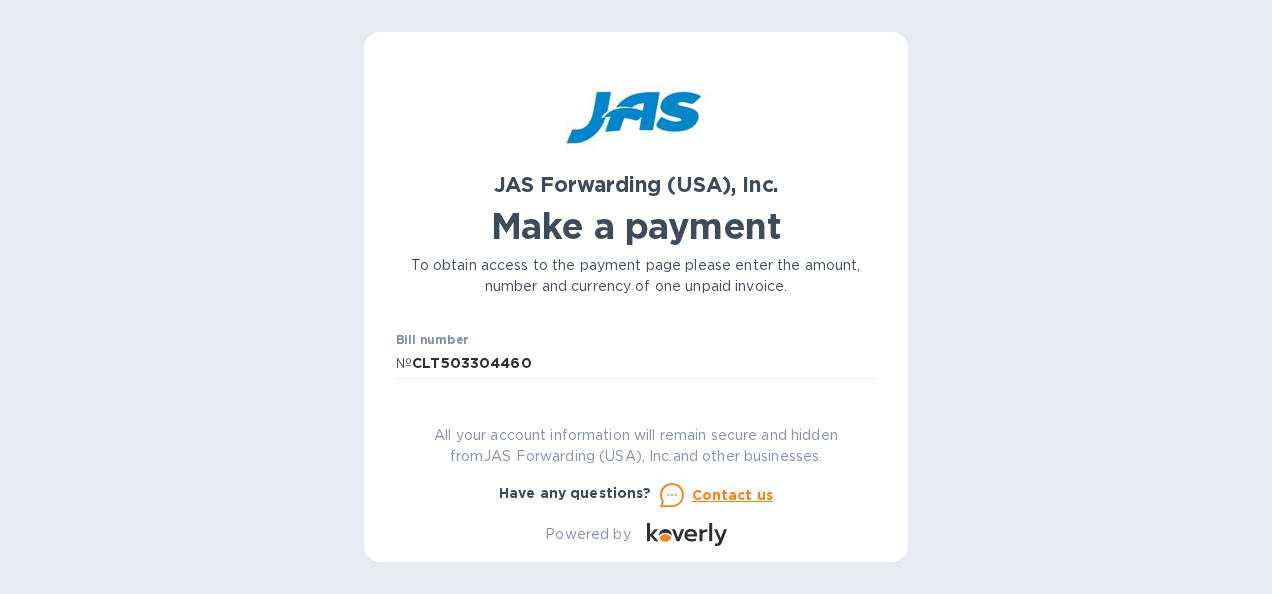 click on "JAS Forwarding (USA), Inc. Make a payment To obtain access to the payment page please enter the amount,   number and currency of one unpaid invoice. Bill number № CLT503304460   Amount $   Currency USD Business name   Customer reference number   Go to payment page You can pay using: Bank transfer (for US banks) Free Credit card and more... Pay Get more time to pay Up to  12 weeks Wallet Instant transfers via Wallet Free All your account information will remain secure and hidden  from  JAS Forwarding (USA), Inc.  and other businesses. Have any questions? Contact us Powered by" at bounding box center (636, 305) 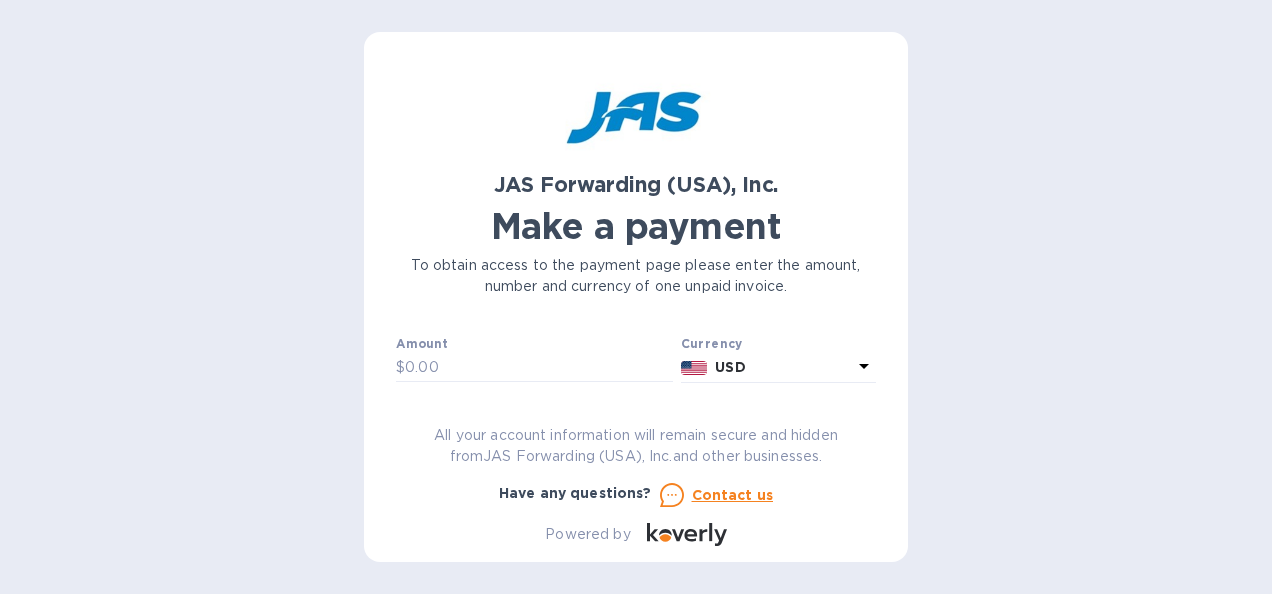 scroll, scrollTop: 91, scrollLeft: 0, axis: vertical 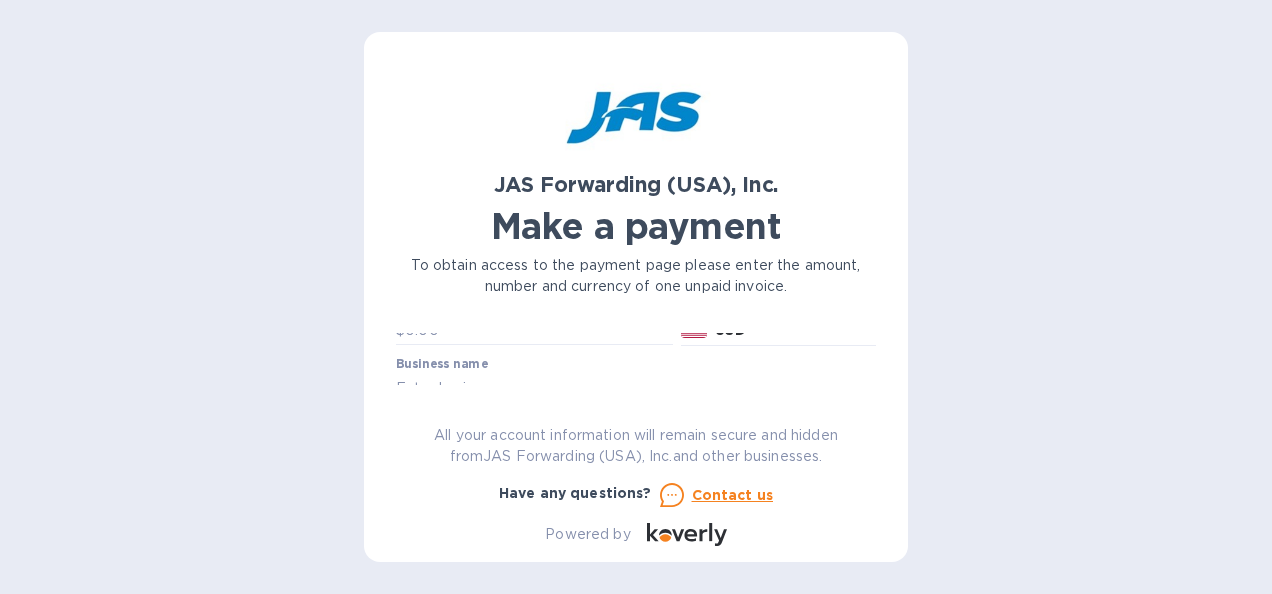 click at bounding box center [534, 347] 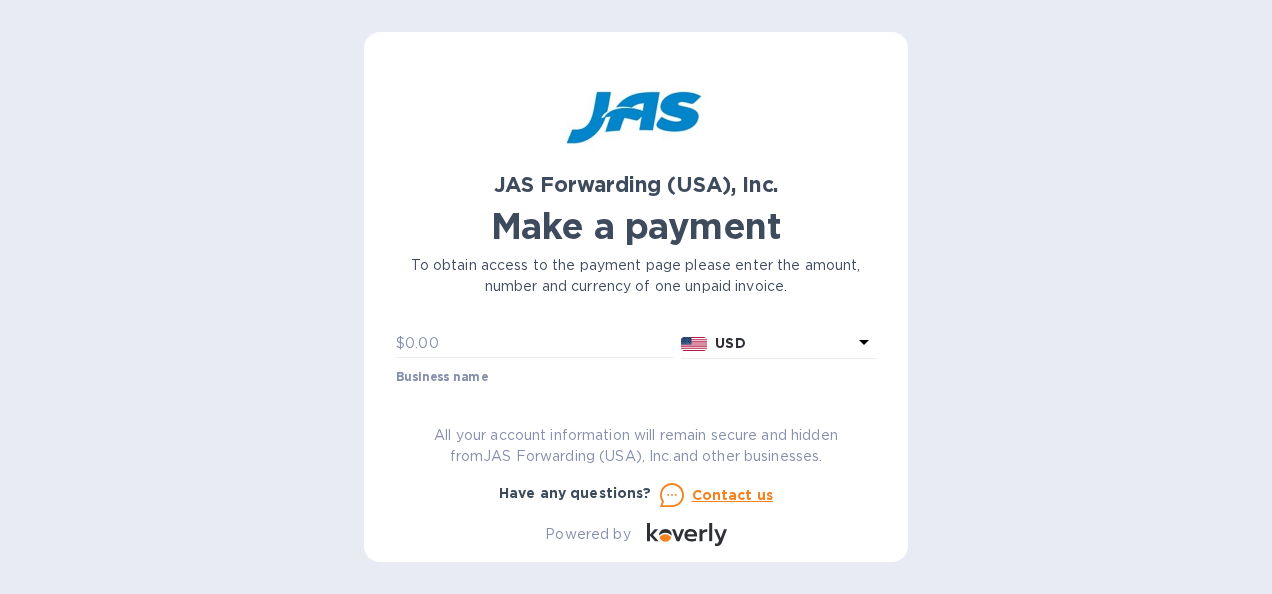 scroll, scrollTop: 45, scrollLeft: 0, axis: vertical 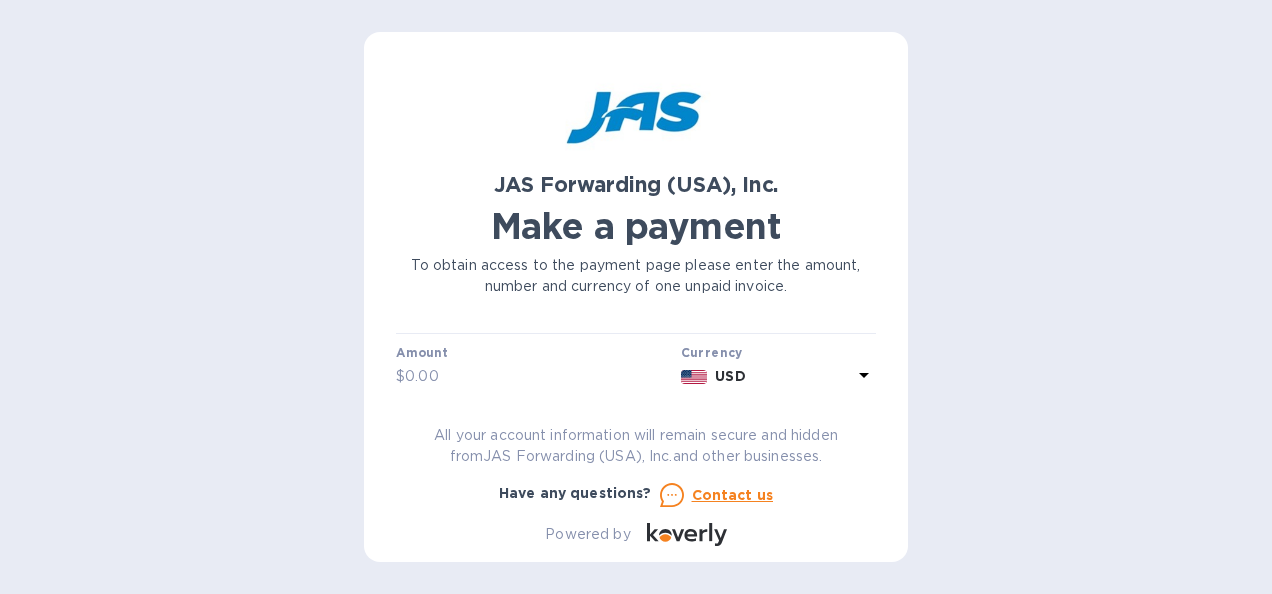 click at bounding box center [539, 377] 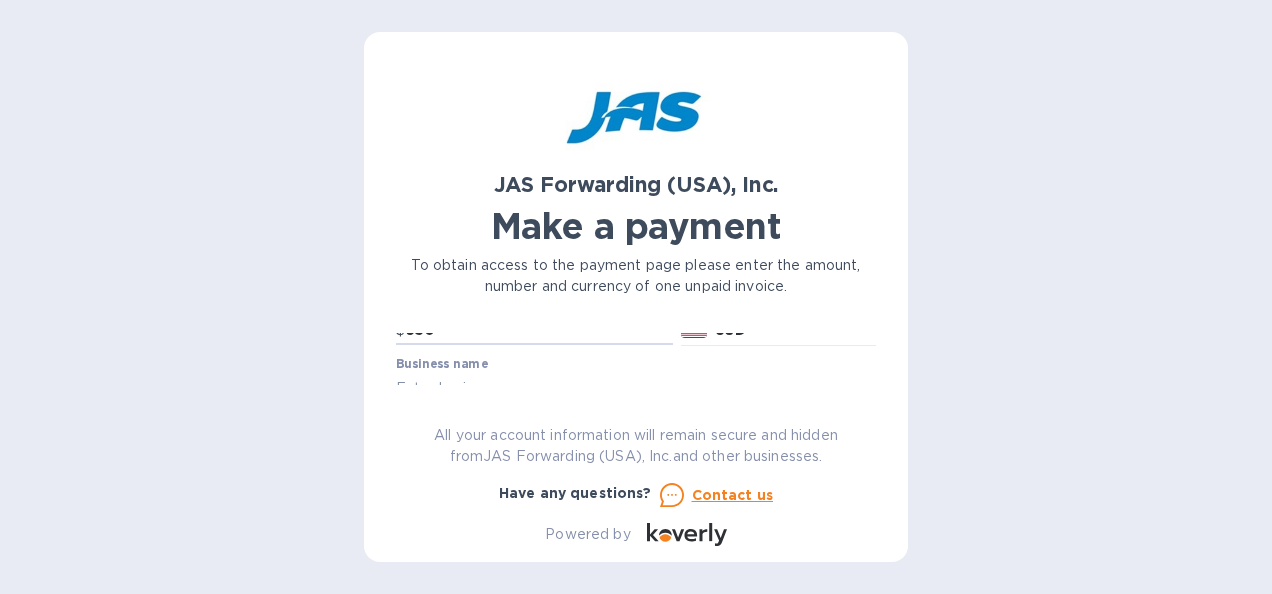 scroll, scrollTop: 136, scrollLeft: 0, axis: vertical 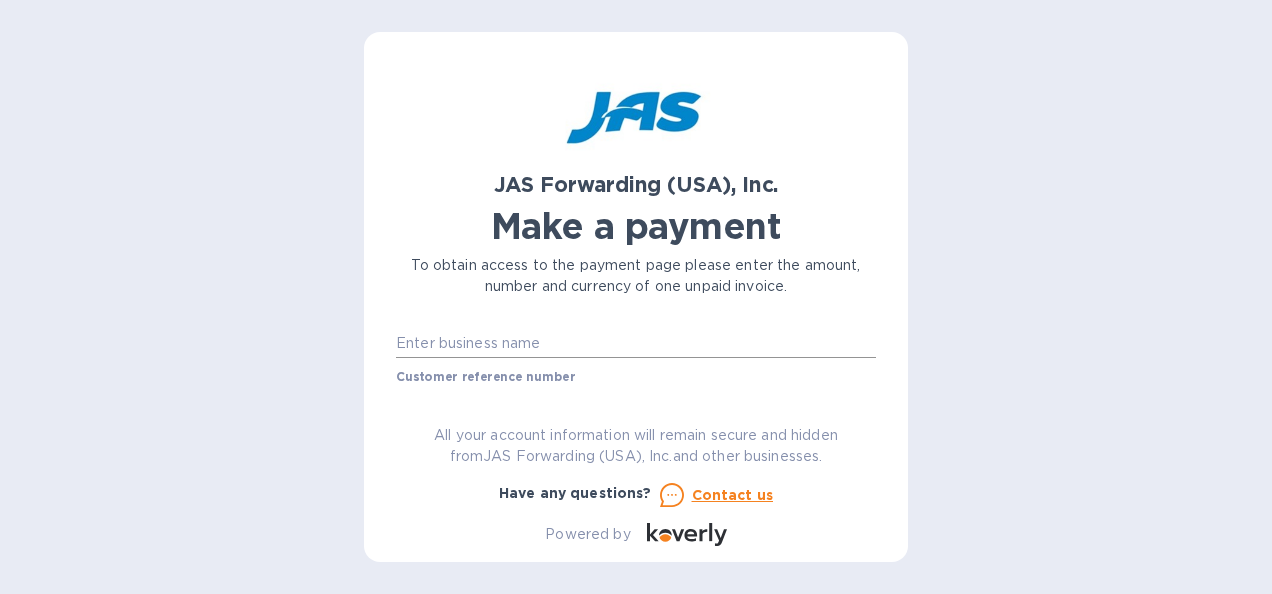 type on "650" 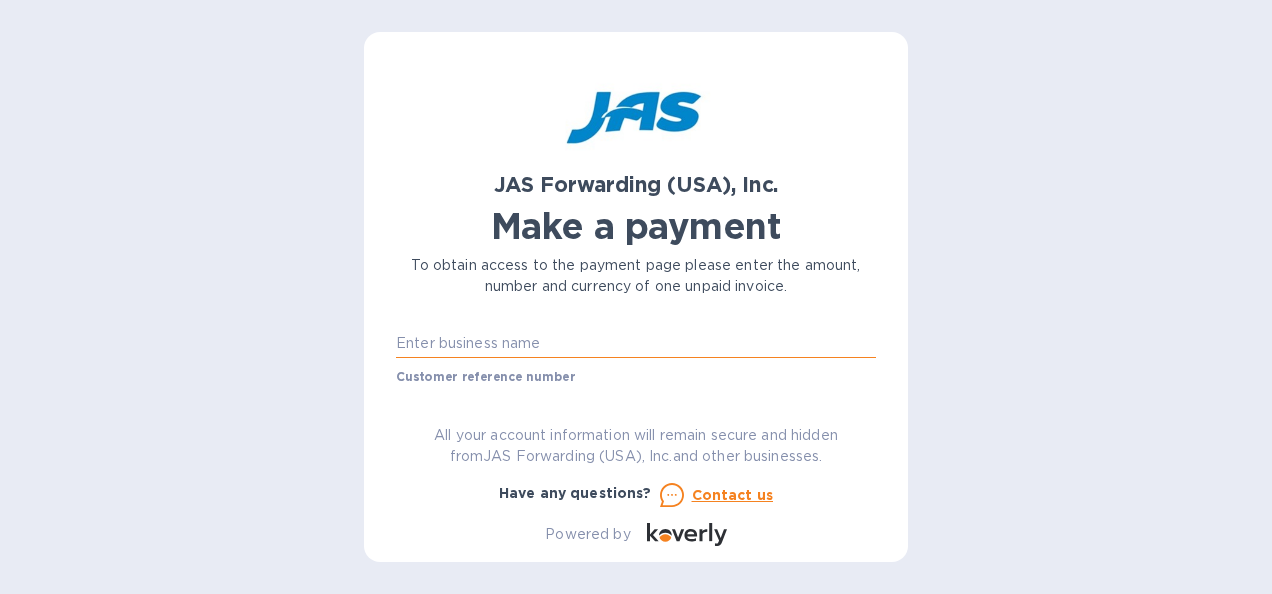 click at bounding box center (636, 343) 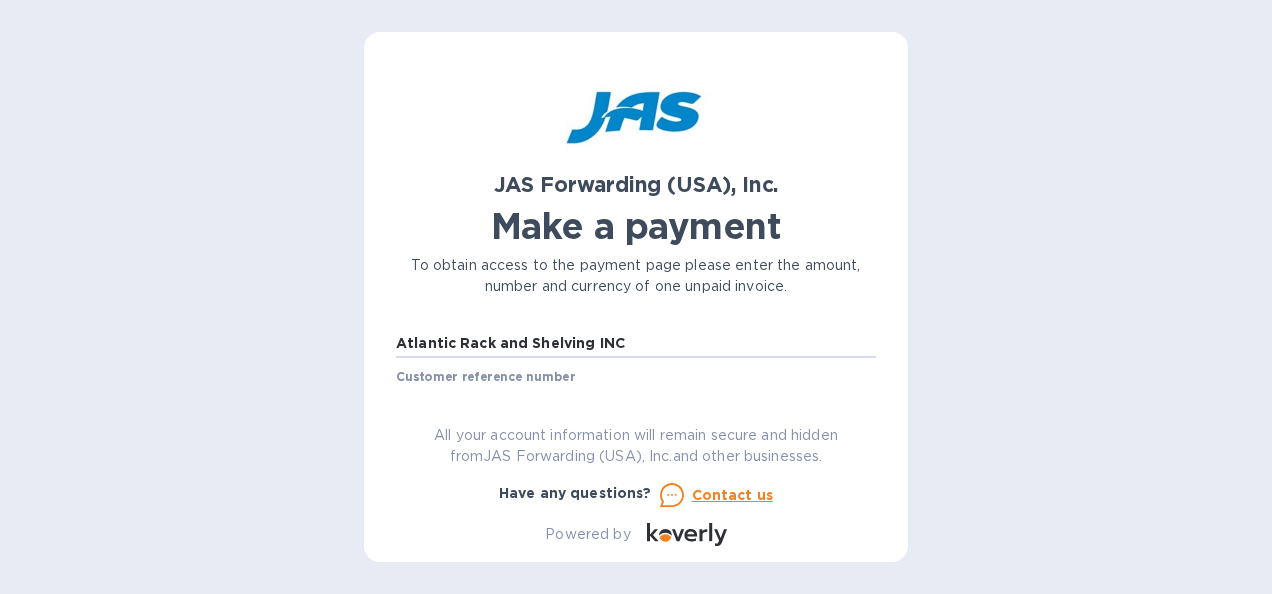 type on "Atlantic Rack and Shelving INC" 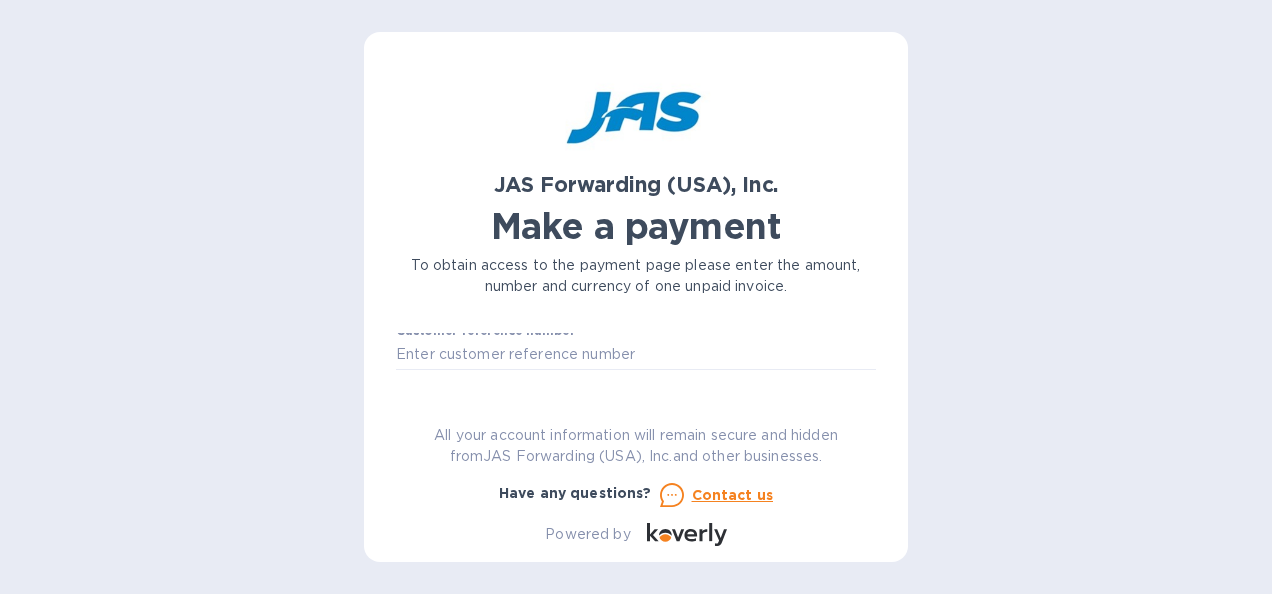scroll, scrollTop: 136, scrollLeft: 0, axis: vertical 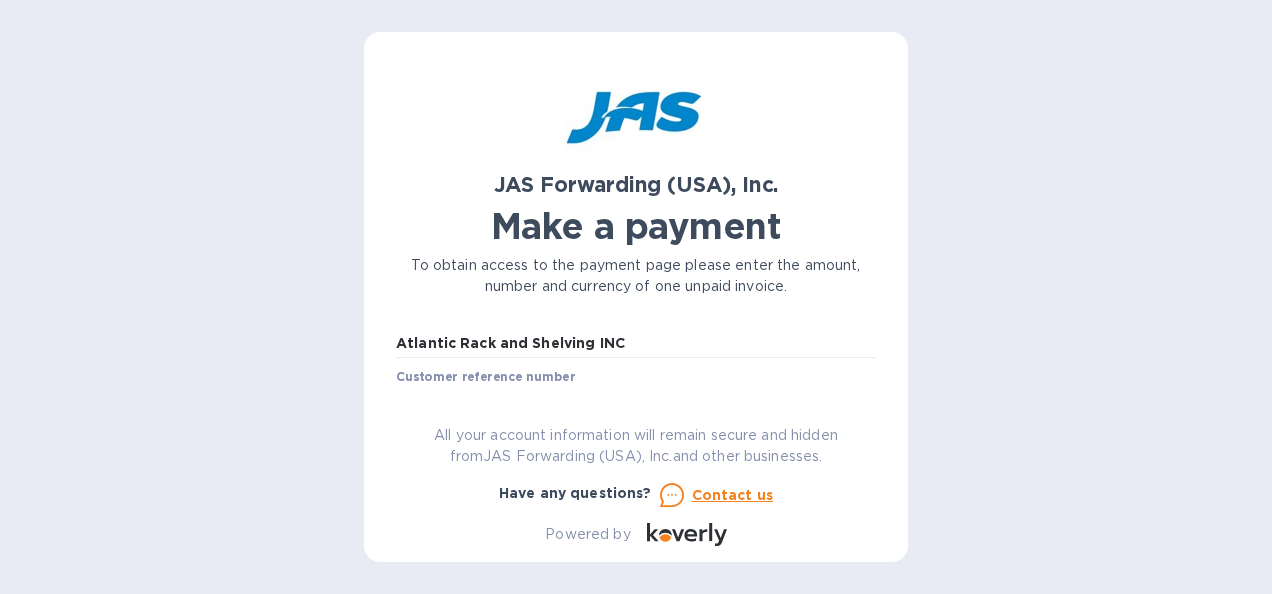 click on "Customer reference number" at bounding box center [485, 378] 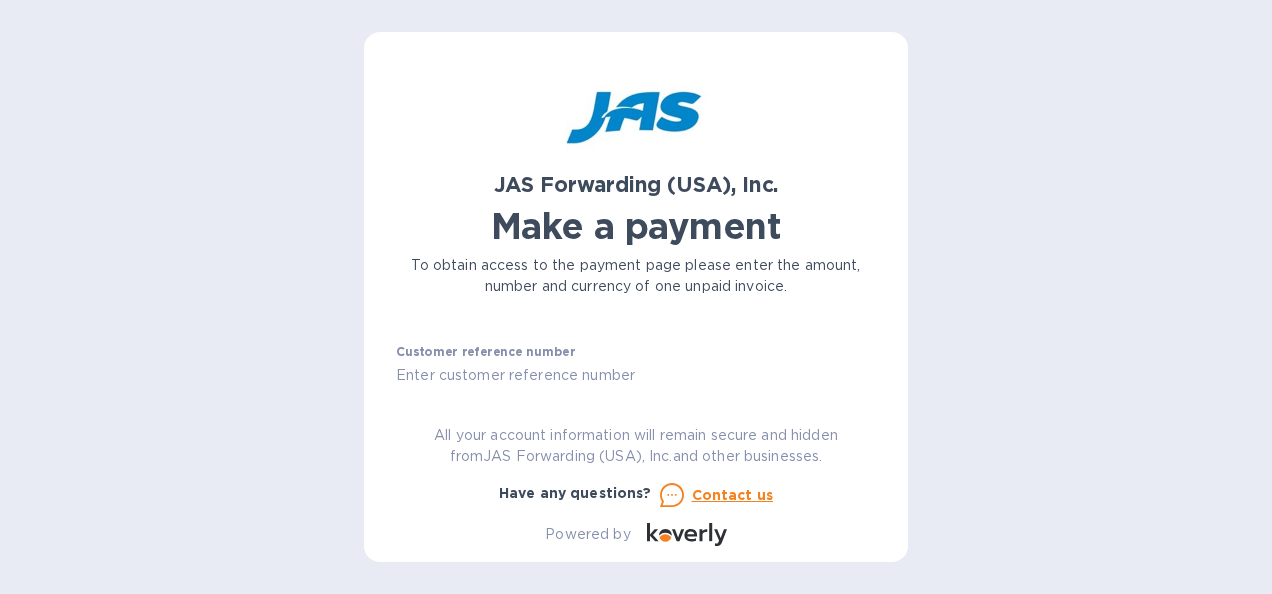 scroll, scrollTop: 182, scrollLeft: 0, axis: vertical 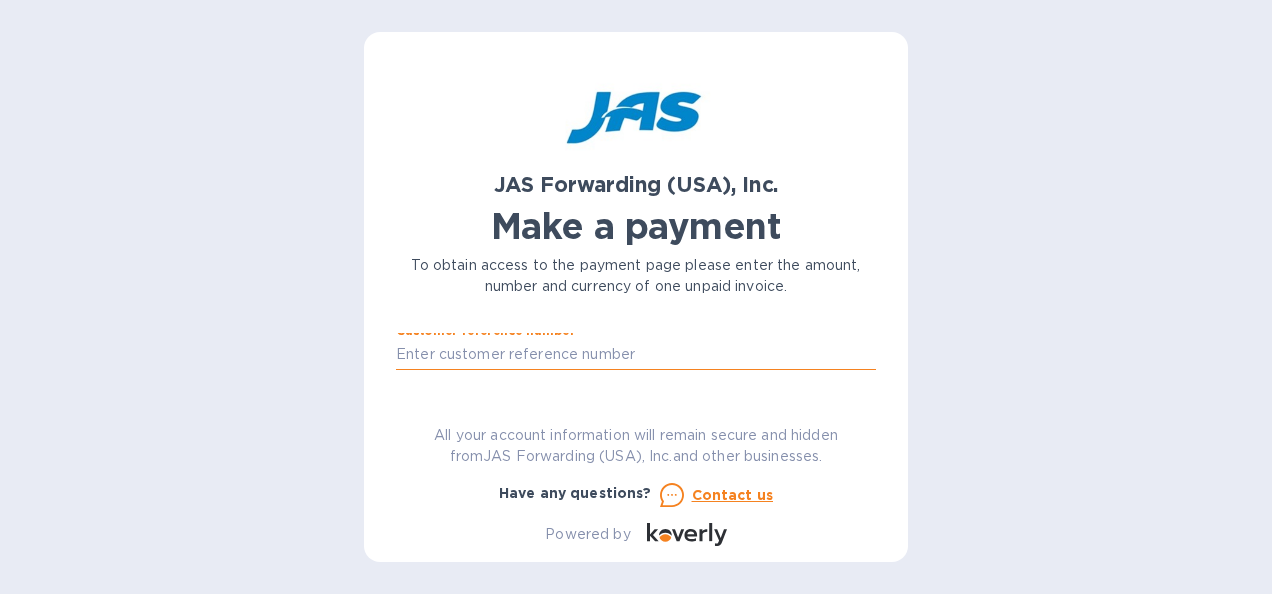 click at bounding box center [636, 355] 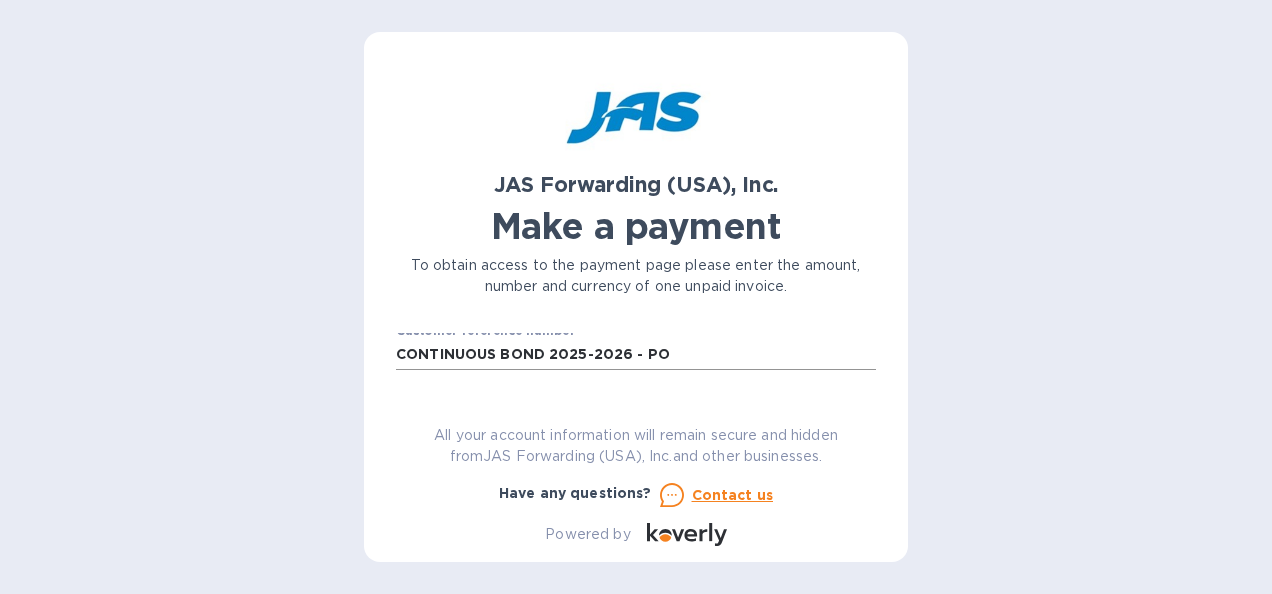 click on "CONTINUOUS BOND 2025-2026 - PO" at bounding box center (636, 355) 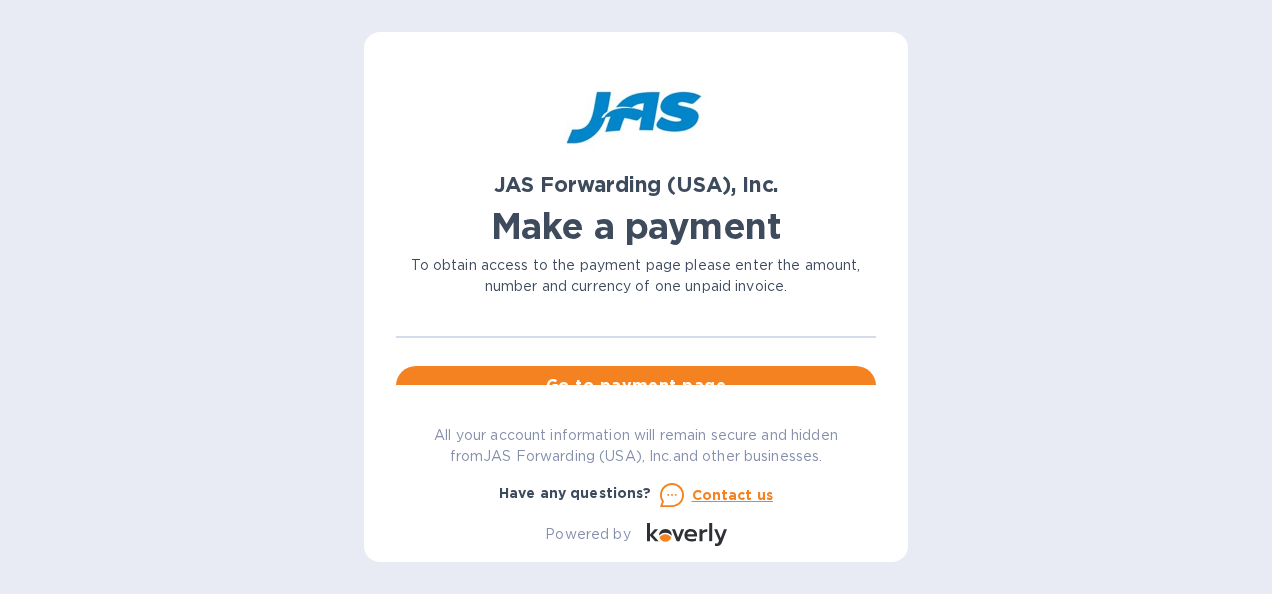 scroll, scrollTop: 227, scrollLeft: 0, axis: vertical 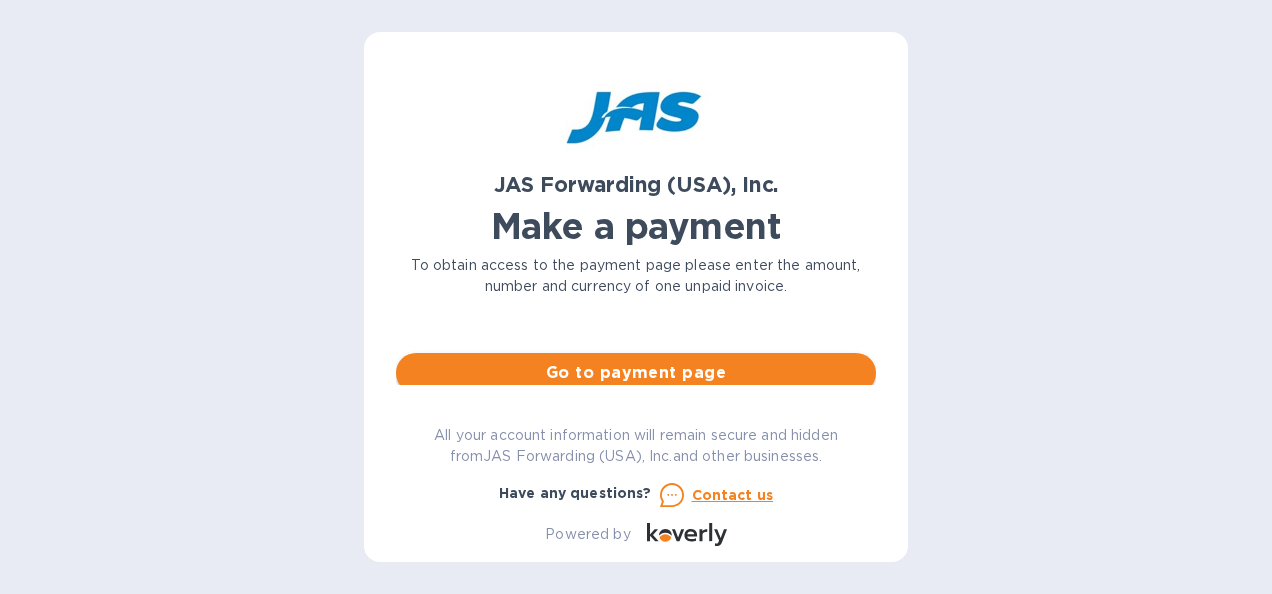 type on "CONTINUOUS BOND 2025-2026 - PO 108807" 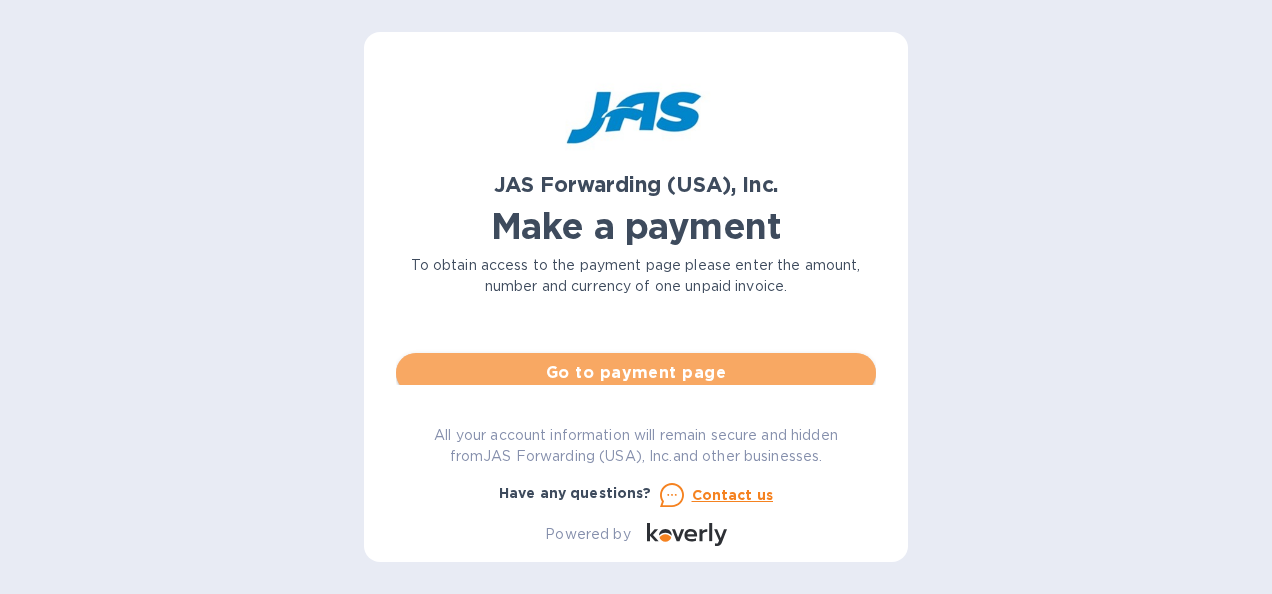 click on "Go to payment page" at bounding box center (636, 373) 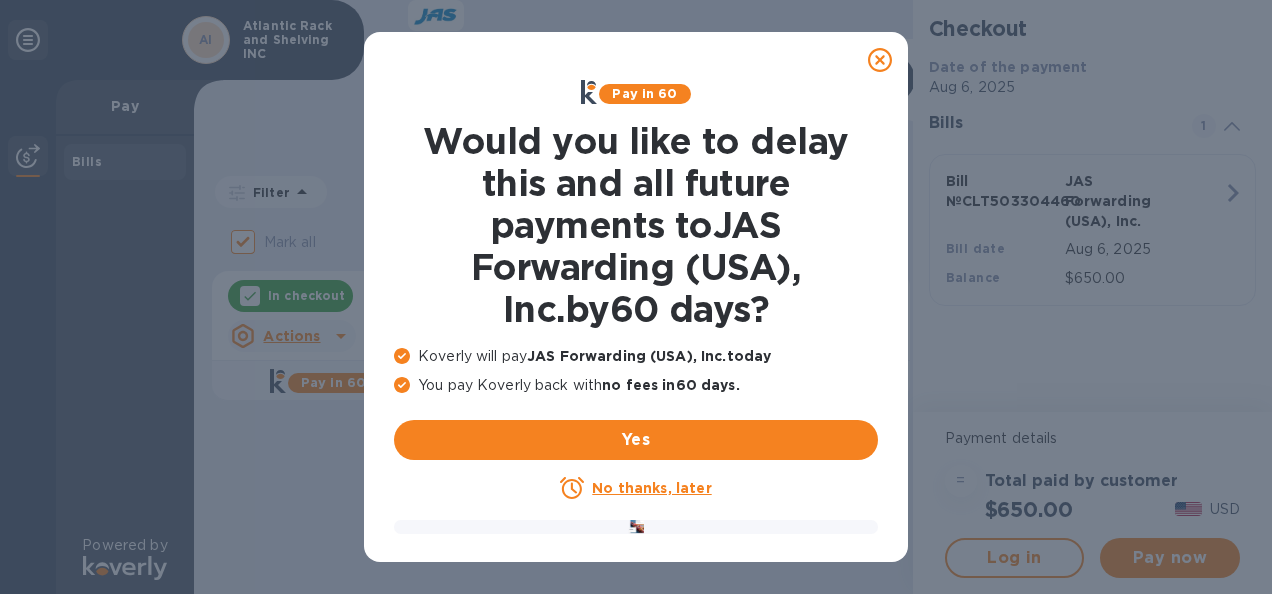 click on "No thanks, later" at bounding box center (651, 488) 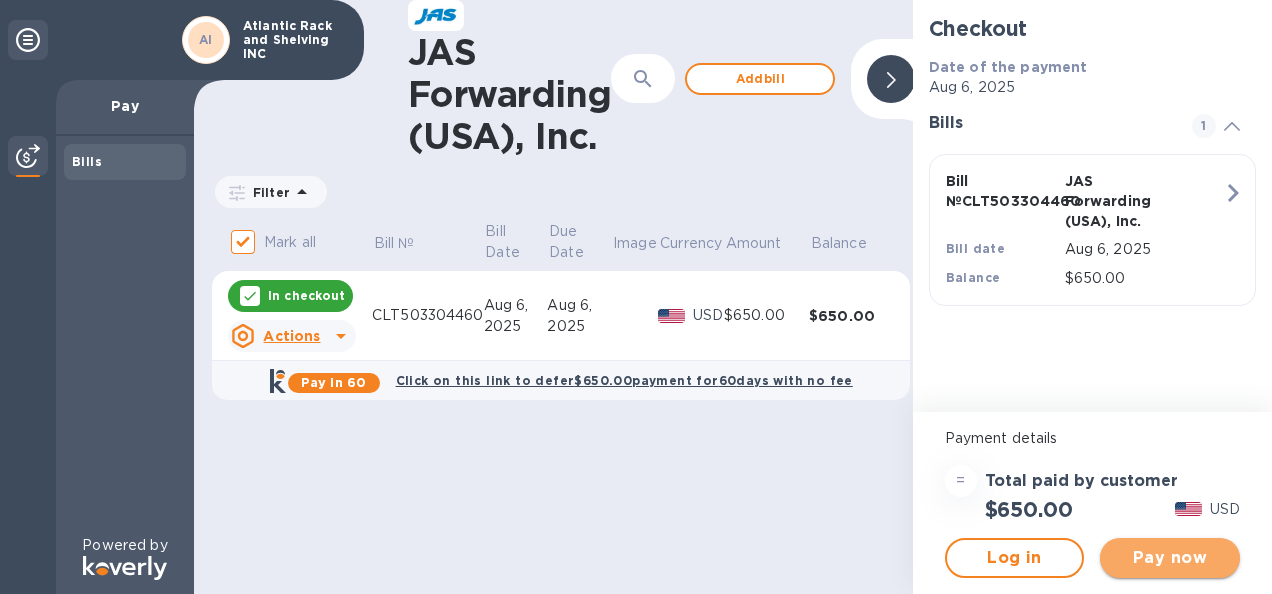 click on "Pay now" at bounding box center [1170, 558] 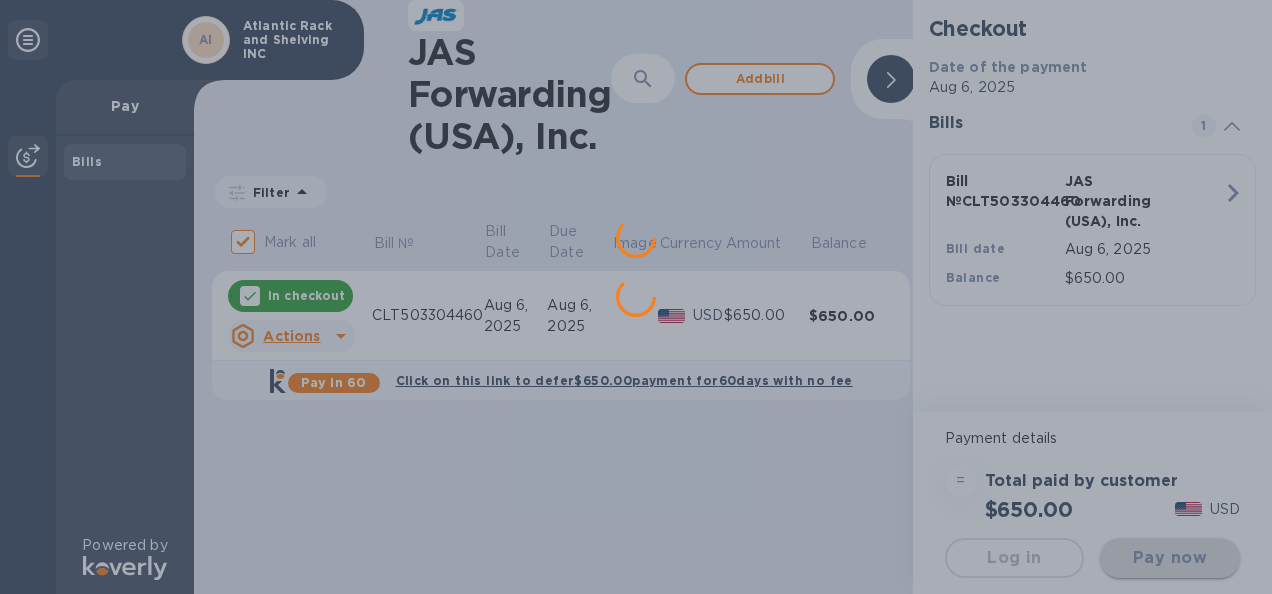 scroll, scrollTop: 0, scrollLeft: 0, axis: both 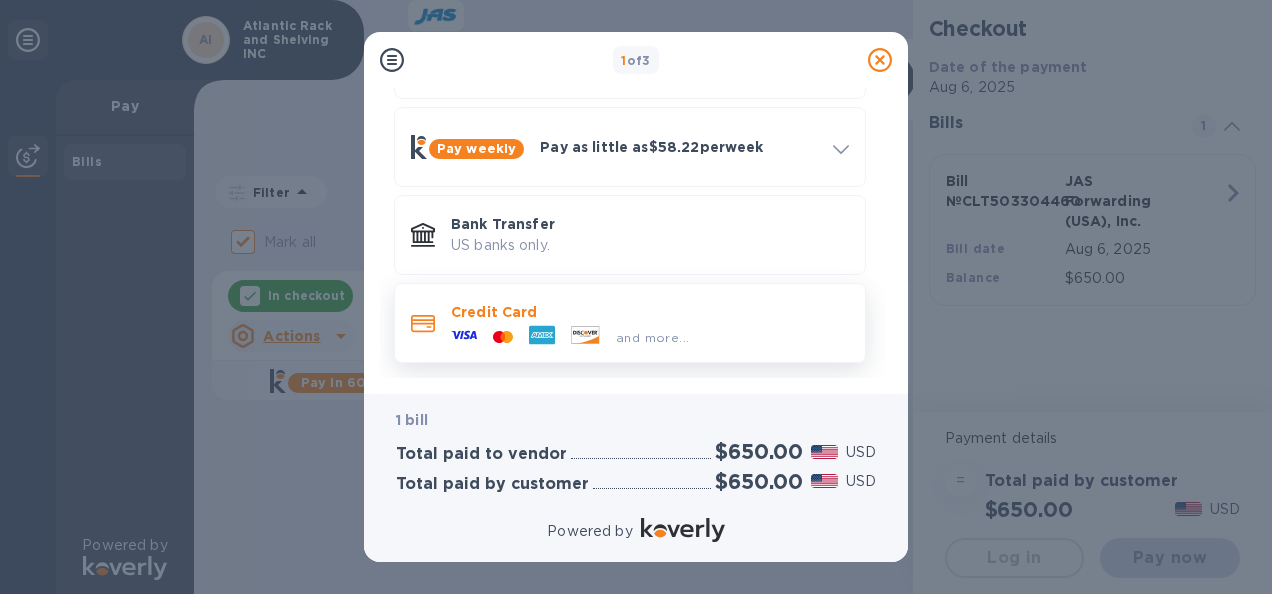 click on "Credit Card and more..." at bounding box center [630, 323] 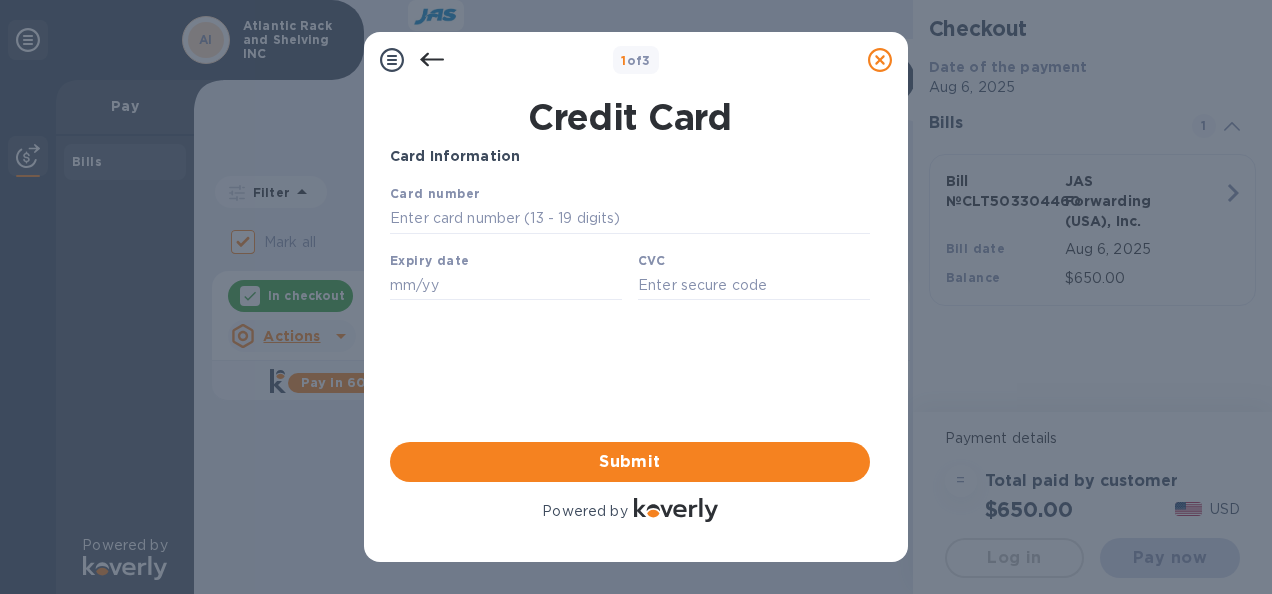 scroll, scrollTop: 0, scrollLeft: 0, axis: both 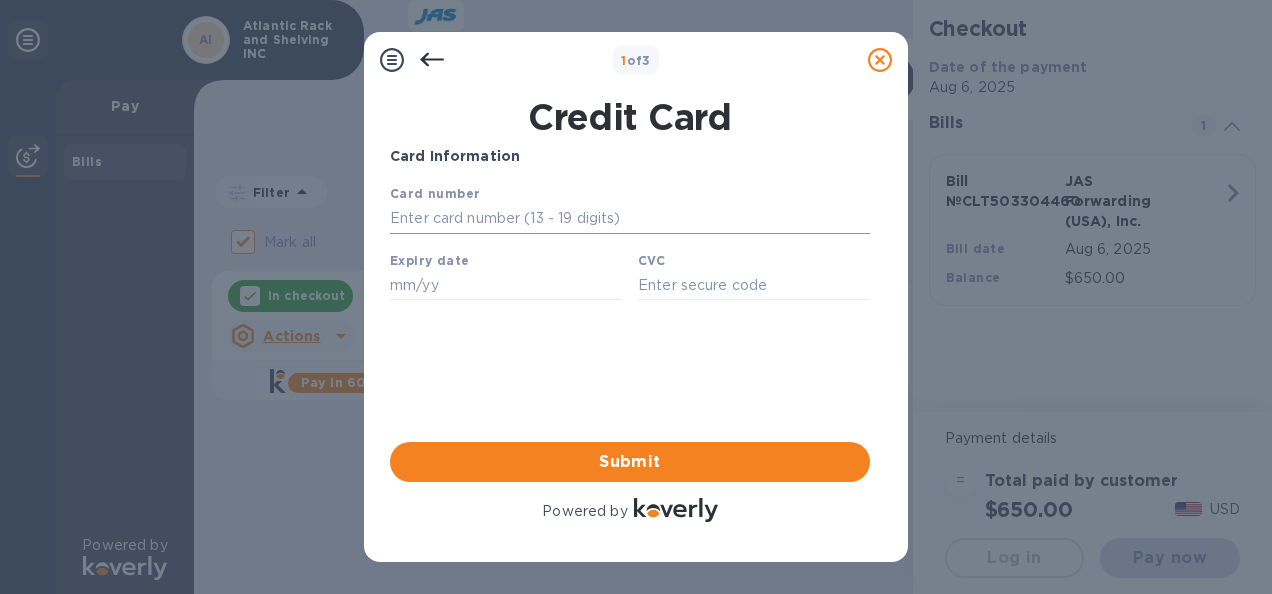 click at bounding box center [630, 219] 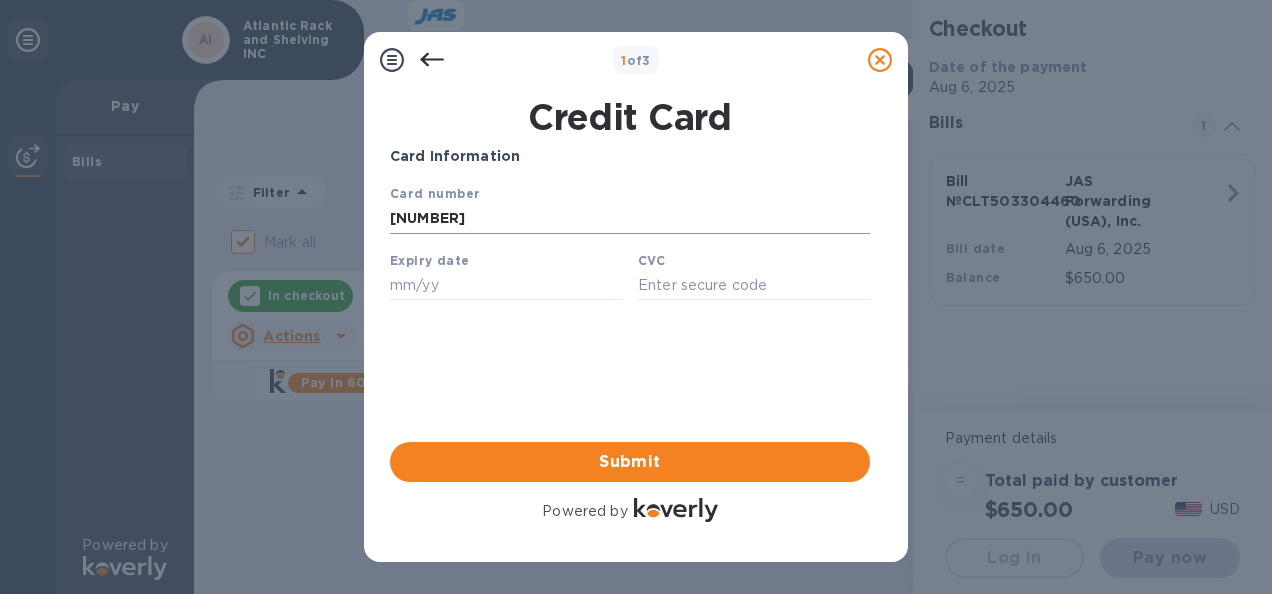 click on "[NUMBER]" at bounding box center [630, 219] 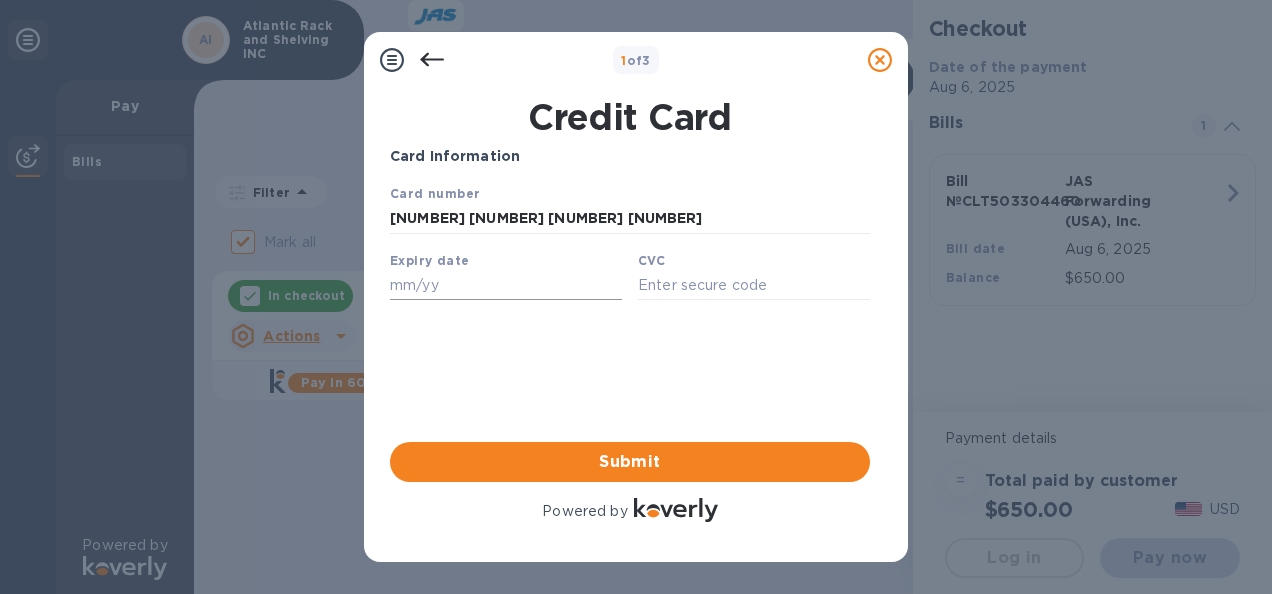 type on "[NUMBER] [NUMBER] [NUMBER] [NUMBER]" 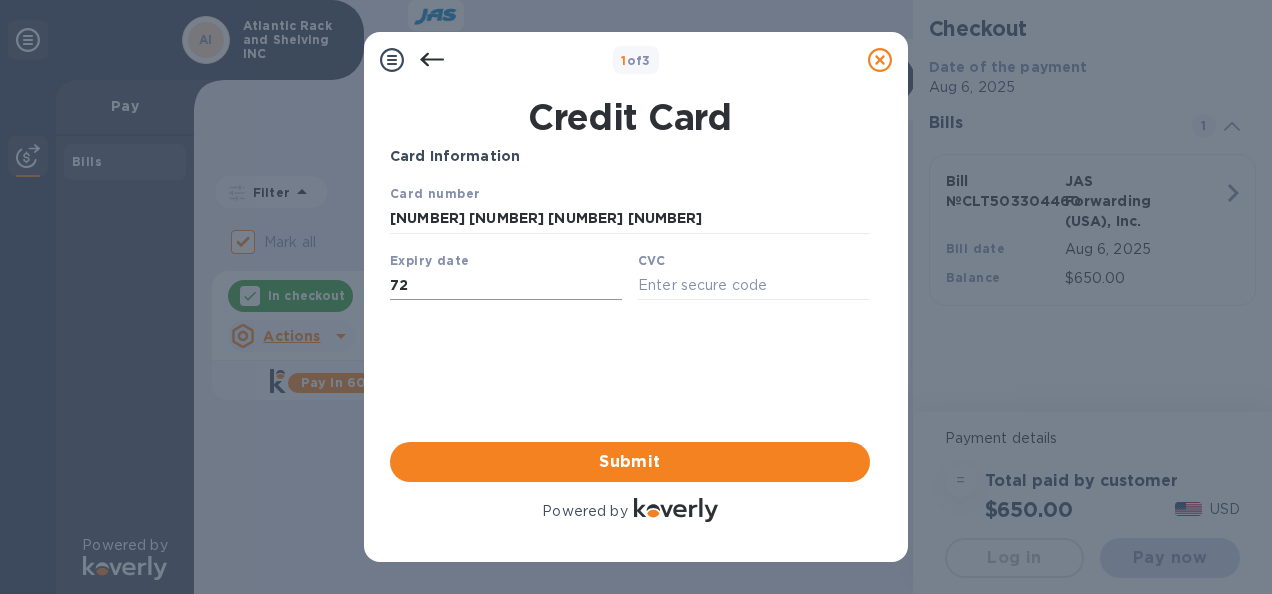 type on "7" 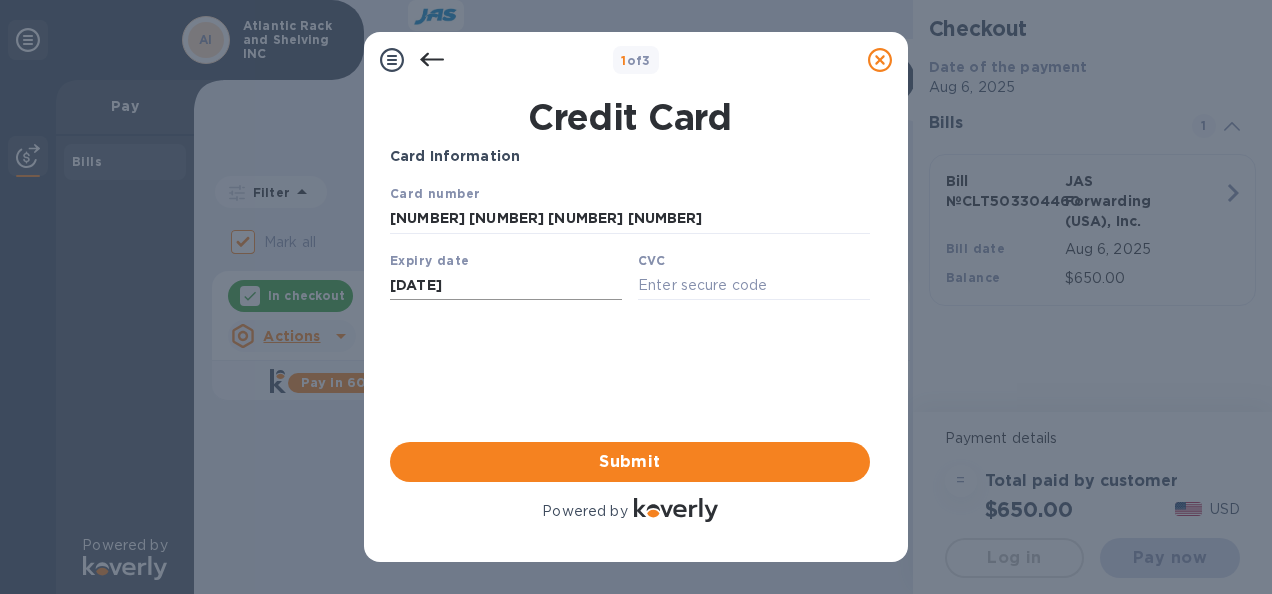 type on "[DATE]" 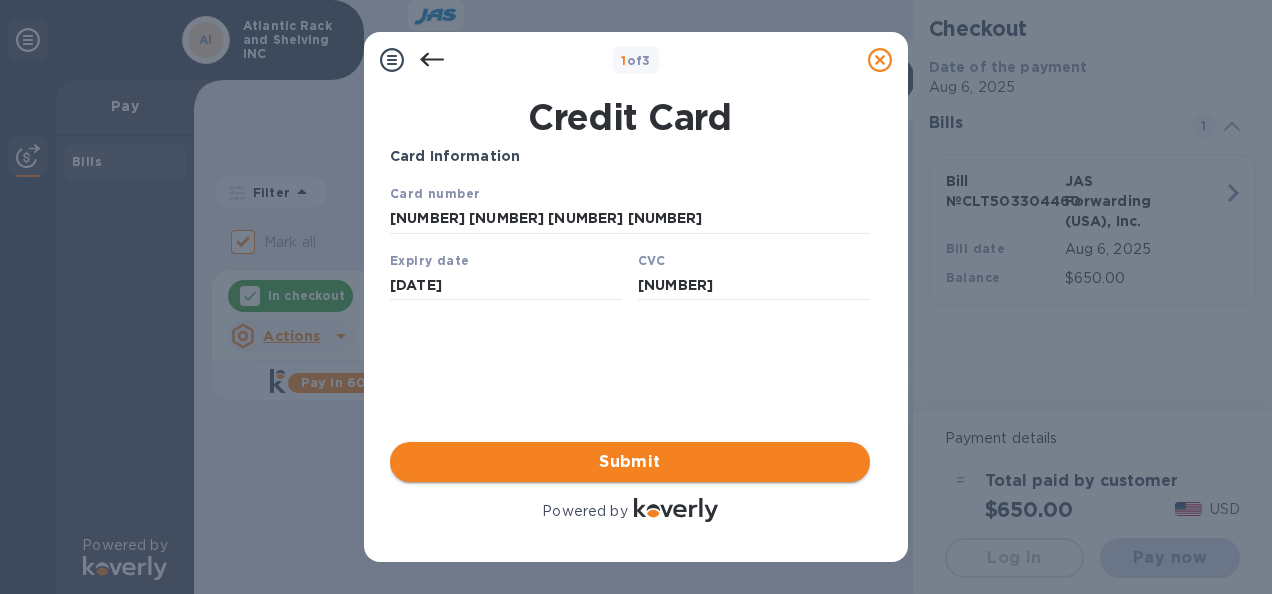 type on "[NUMBER]" 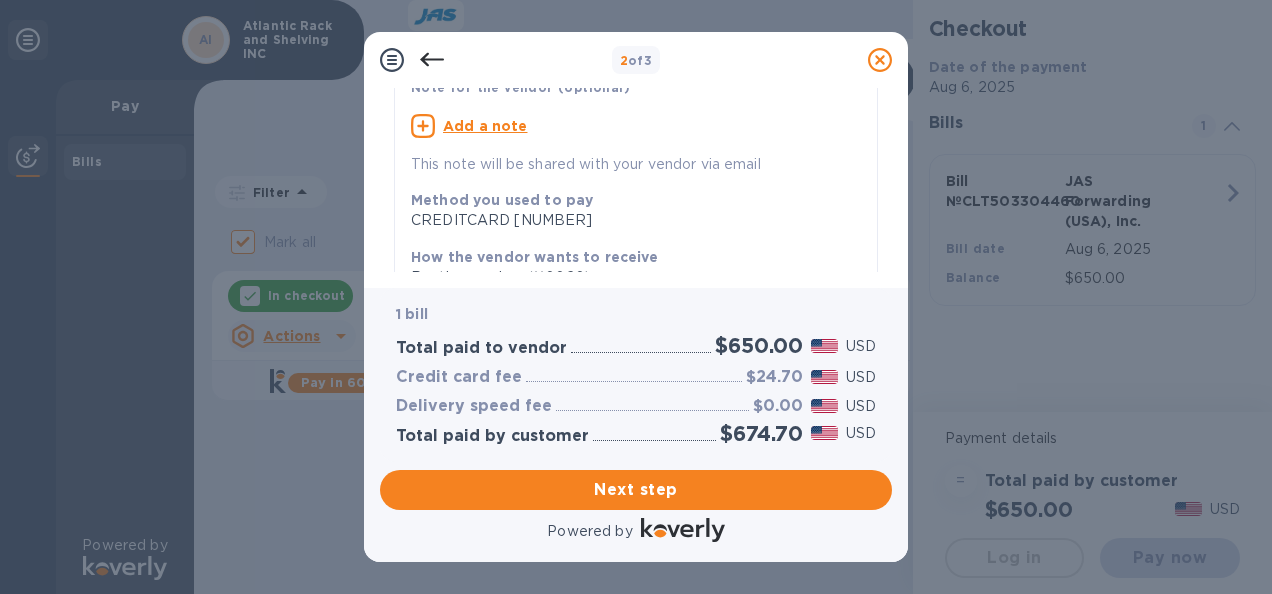 scroll, scrollTop: 165, scrollLeft: 0, axis: vertical 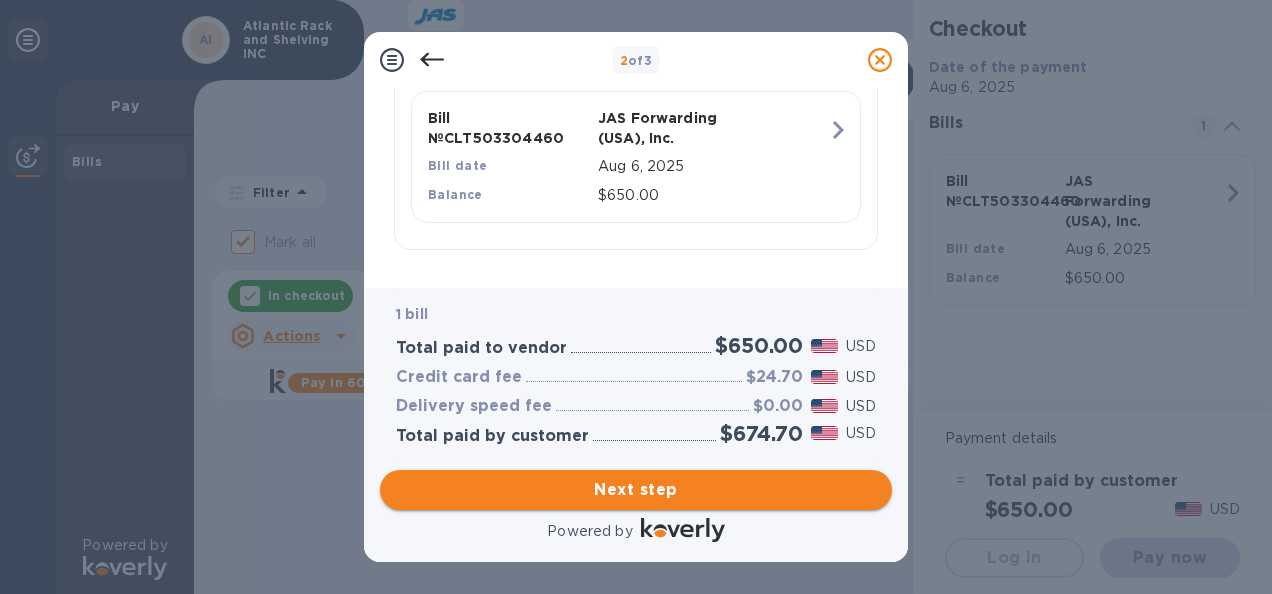click on "Next step" at bounding box center [636, 490] 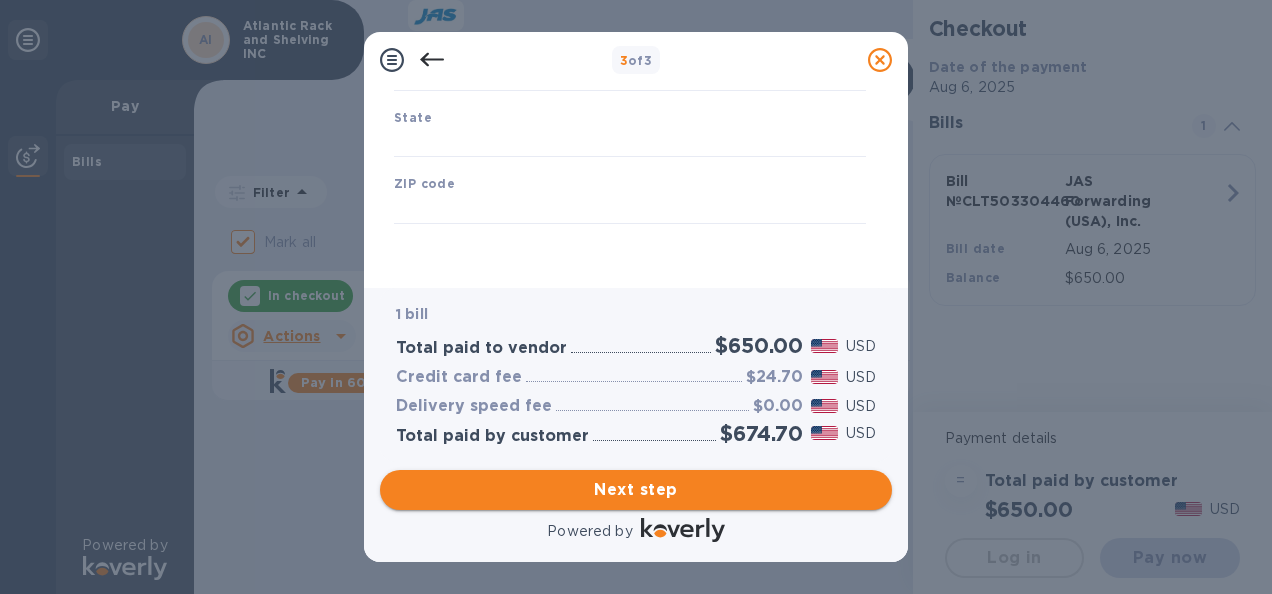 scroll, scrollTop: 384, scrollLeft: 0, axis: vertical 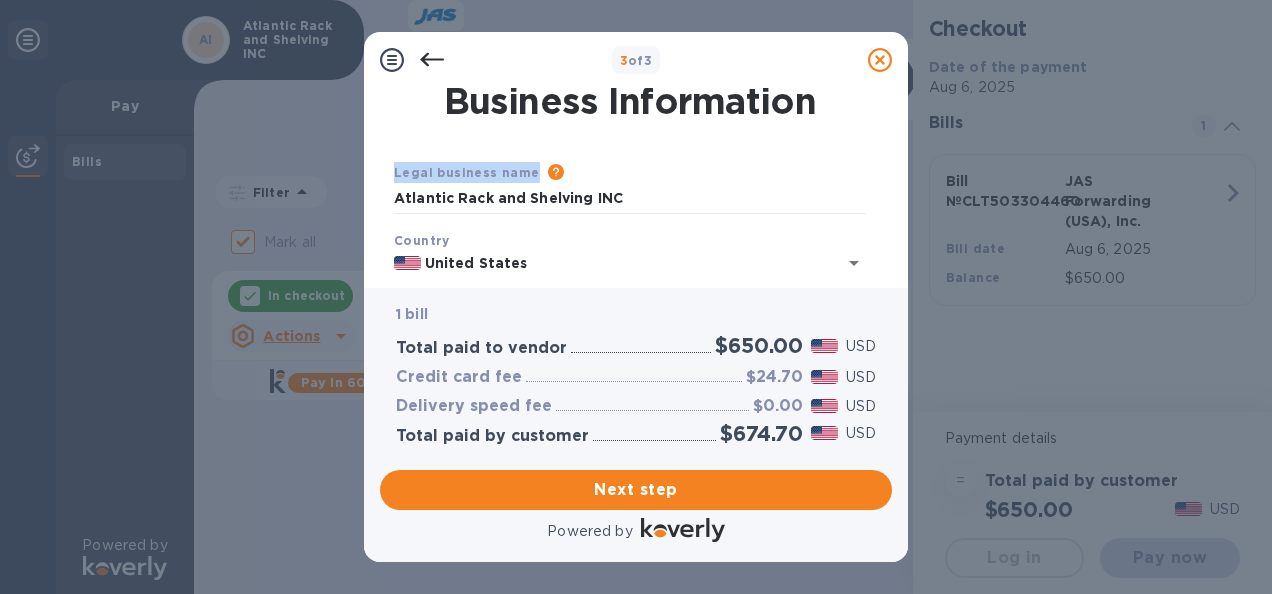 drag, startPoint x: 894, startPoint y: 116, endPoint x: 890, endPoint y: 142, distance: 26.305893 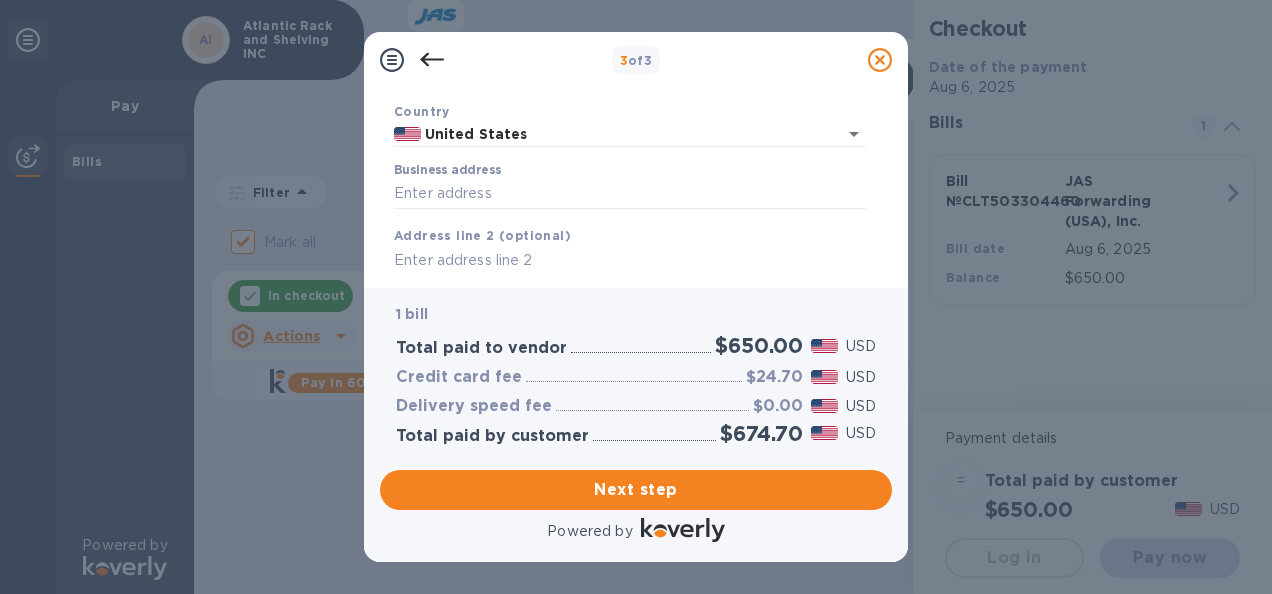 scroll, scrollTop: 140, scrollLeft: 0, axis: vertical 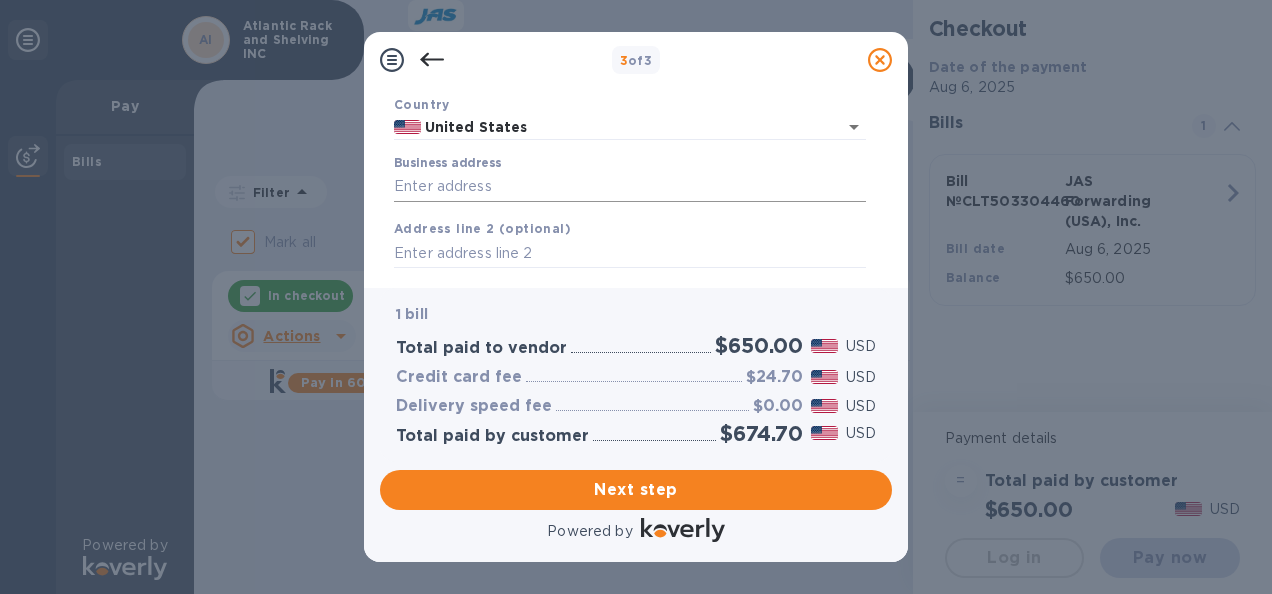 click on "Business address" at bounding box center (630, 187) 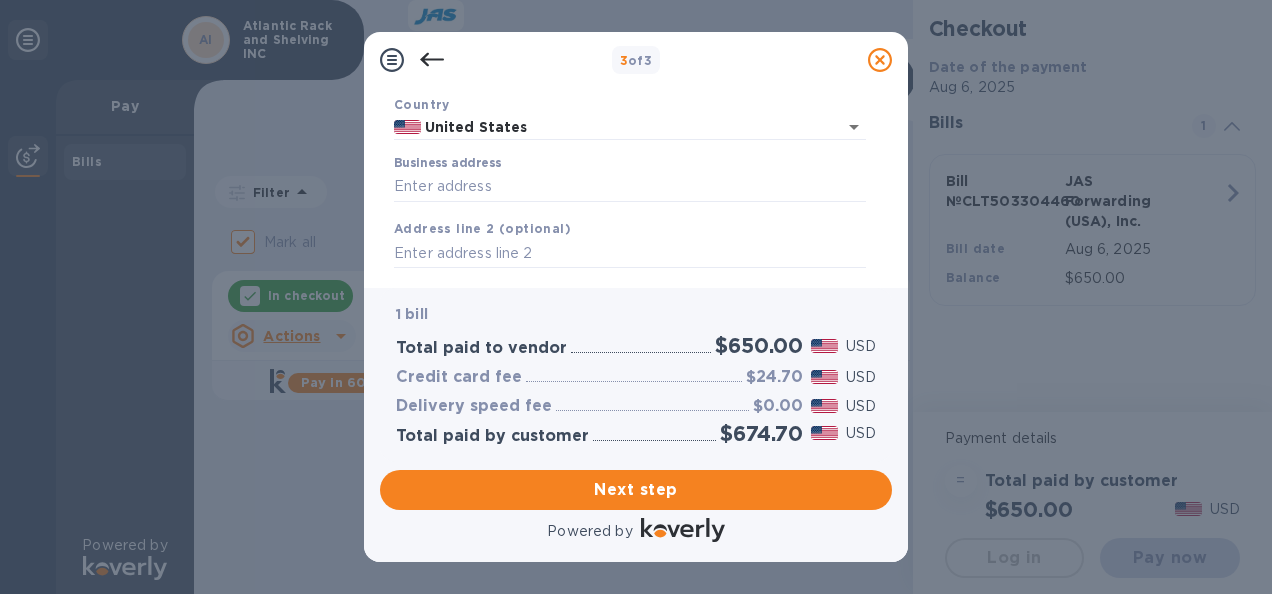 click on "Credit card fee" at bounding box center (459, 377) 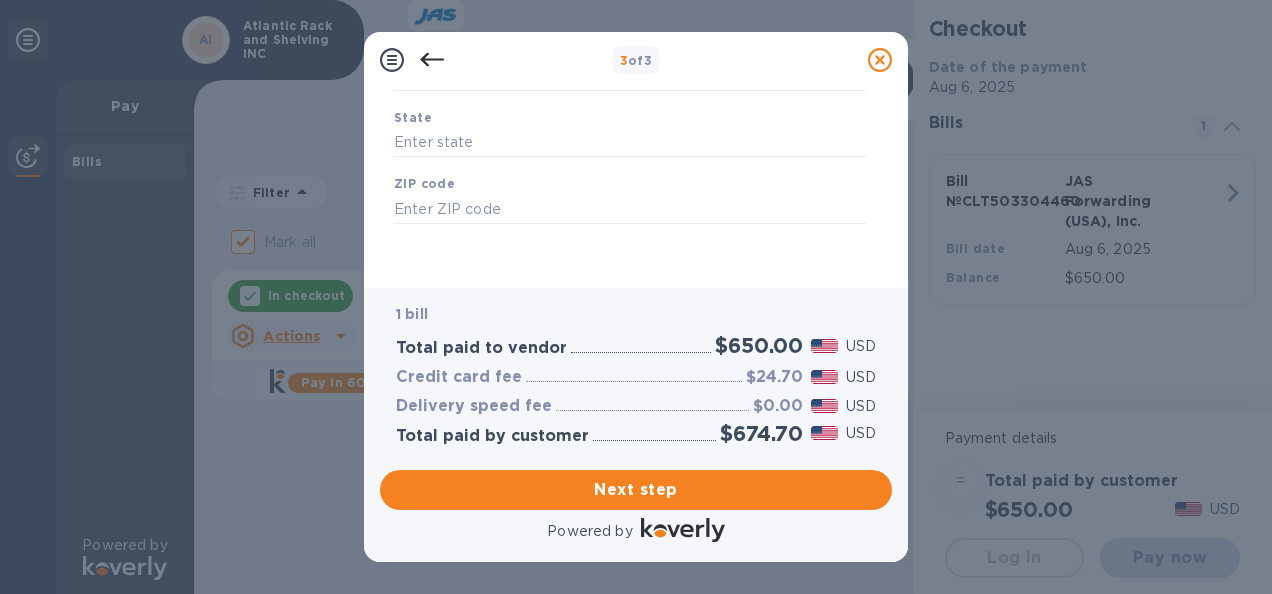 scroll, scrollTop: 0, scrollLeft: 0, axis: both 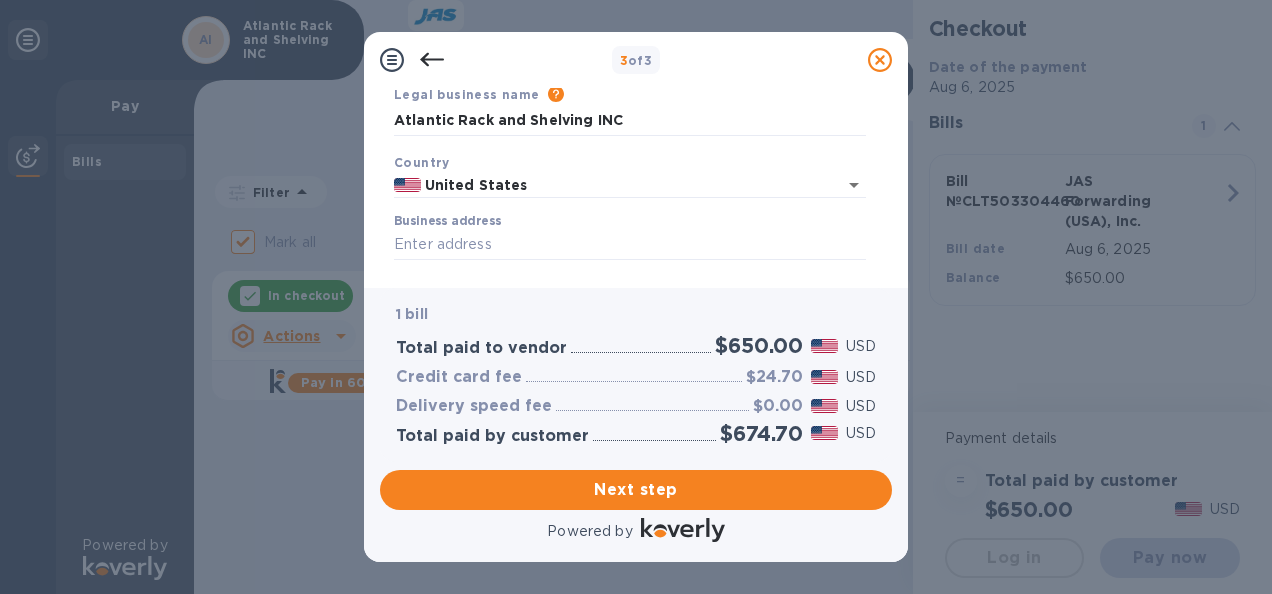 click on "Business address" at bounding box center [630, 237] 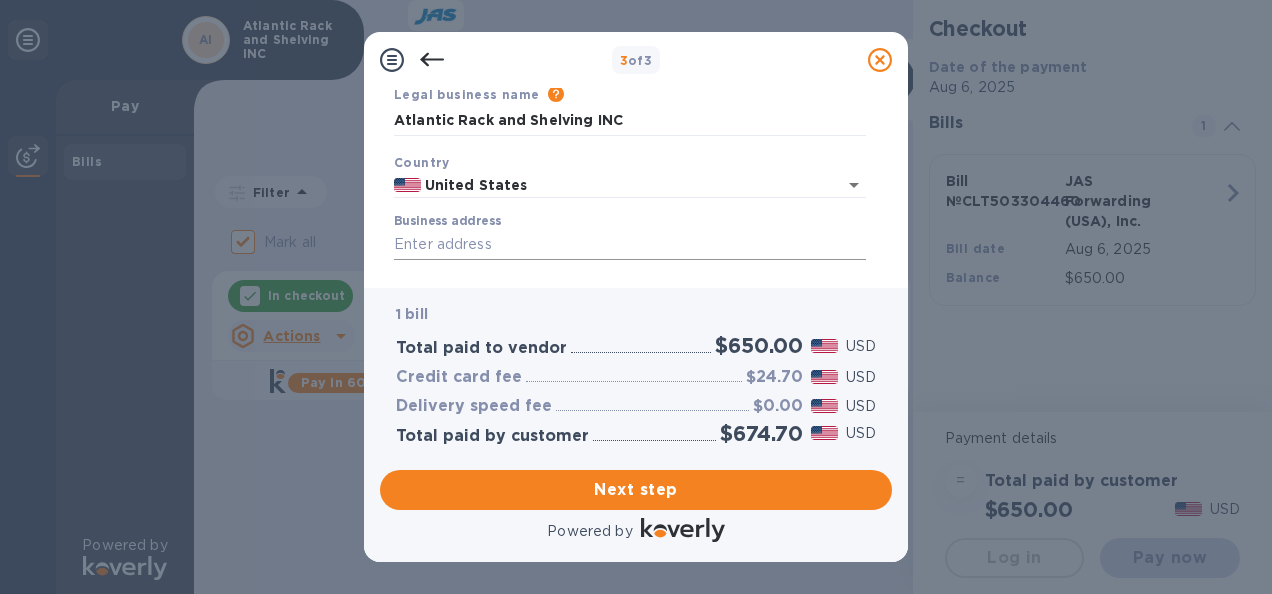 click on "Business address" at bounding box center (630, 245) 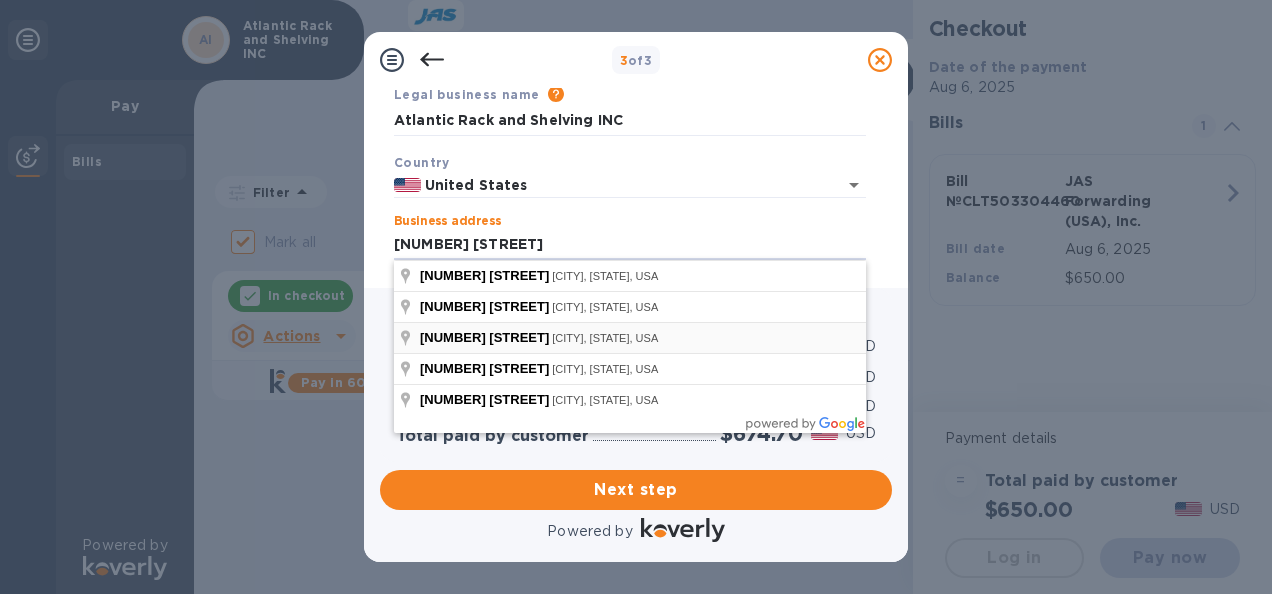 type on "[NUMBER] [STREET]" 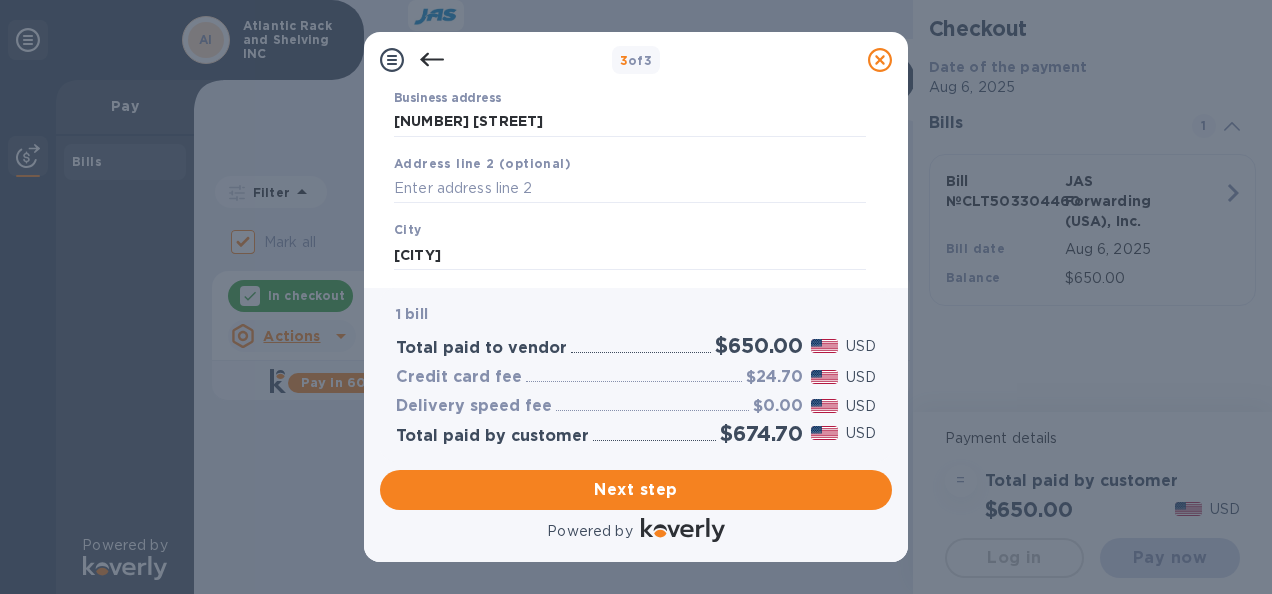 scroll, scrollTop: 208, scrollLeft: 0, axis: vertical 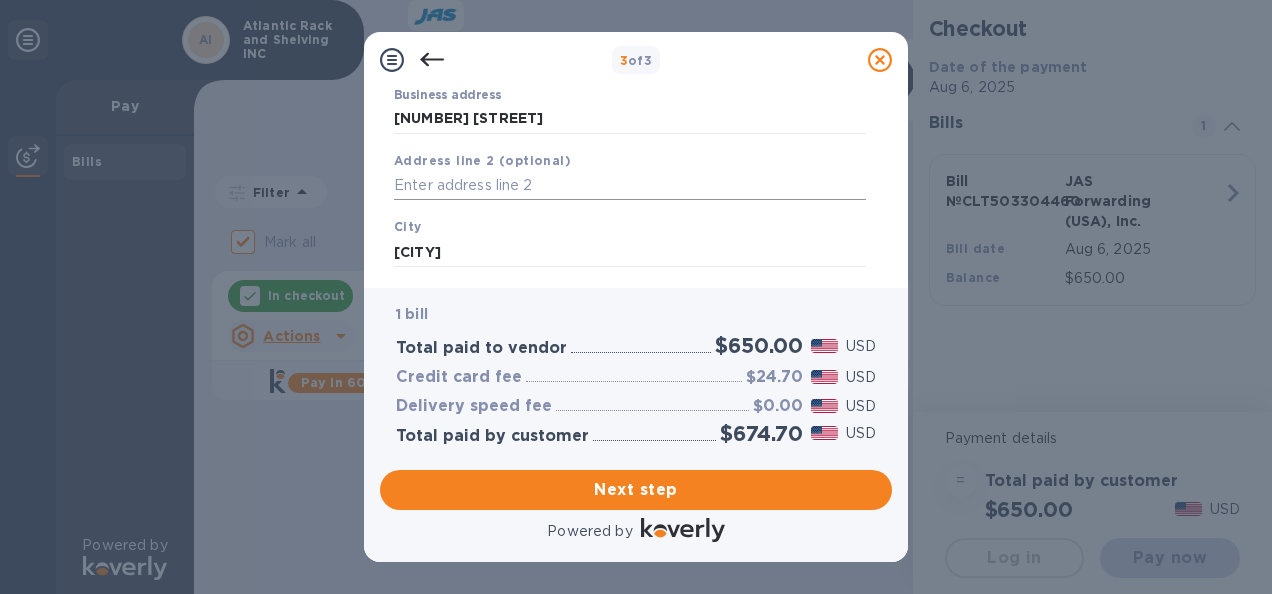 click at bounding box center [630, 186] 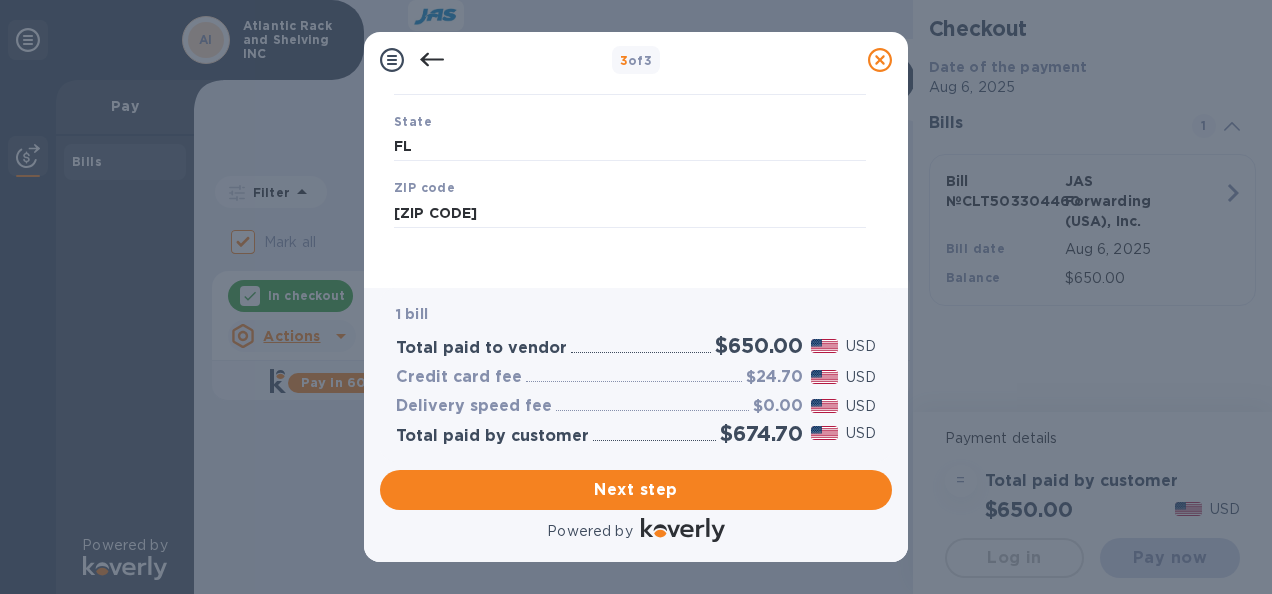 scroll, scrollTop: 384, scrollLeft: 0, axis: vertical 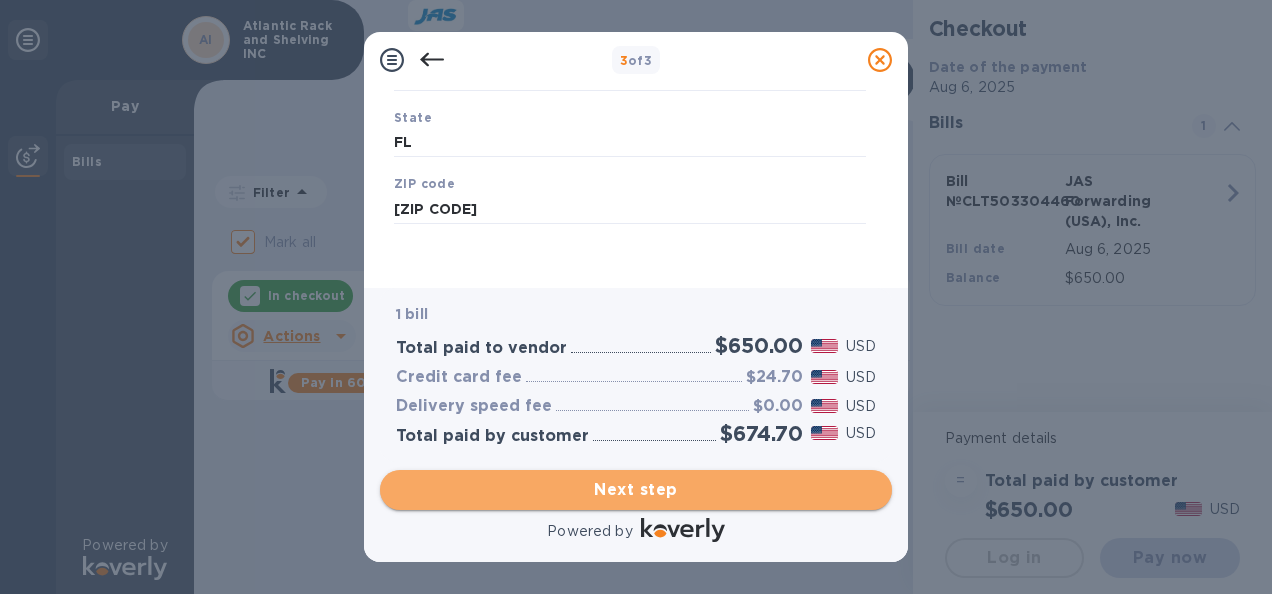 click on "Next step" at bounding box center [636, 490] 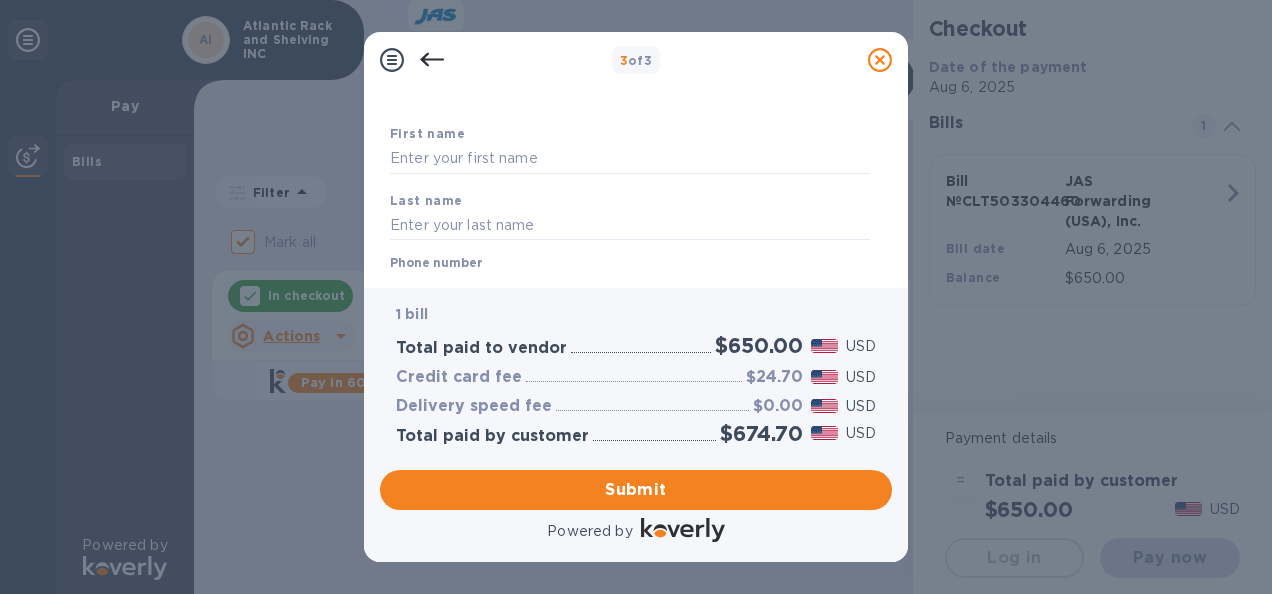 scroll, scrollTop: 98, scrollLeft: 0, axis: vertical 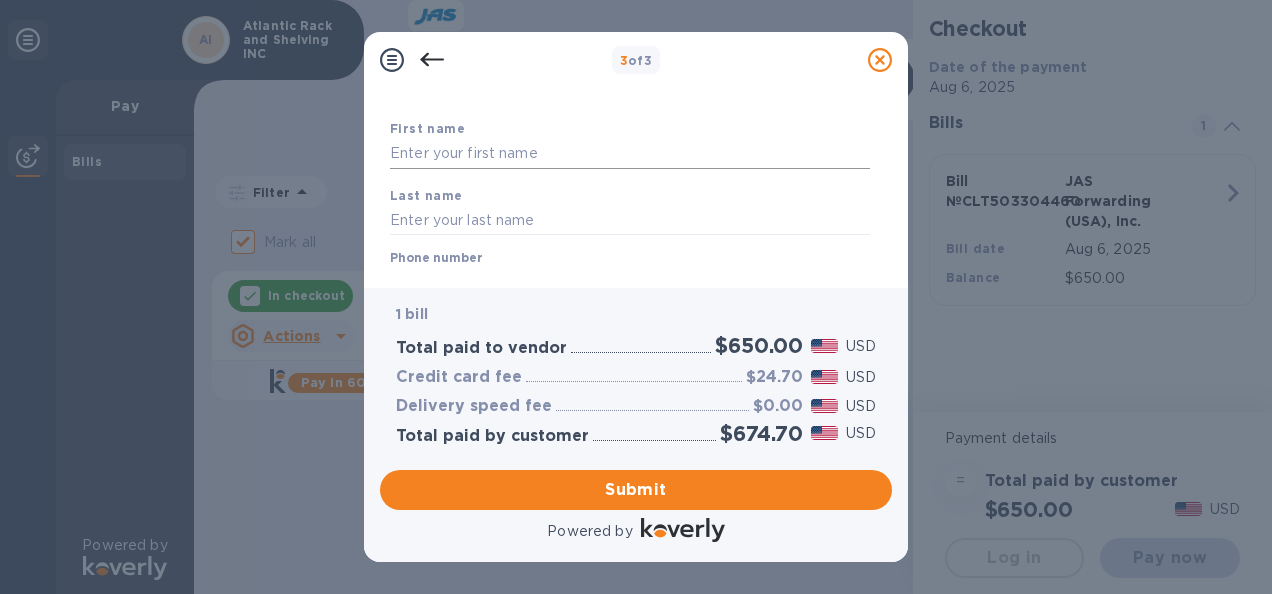 click at bounding box center [630, 154] 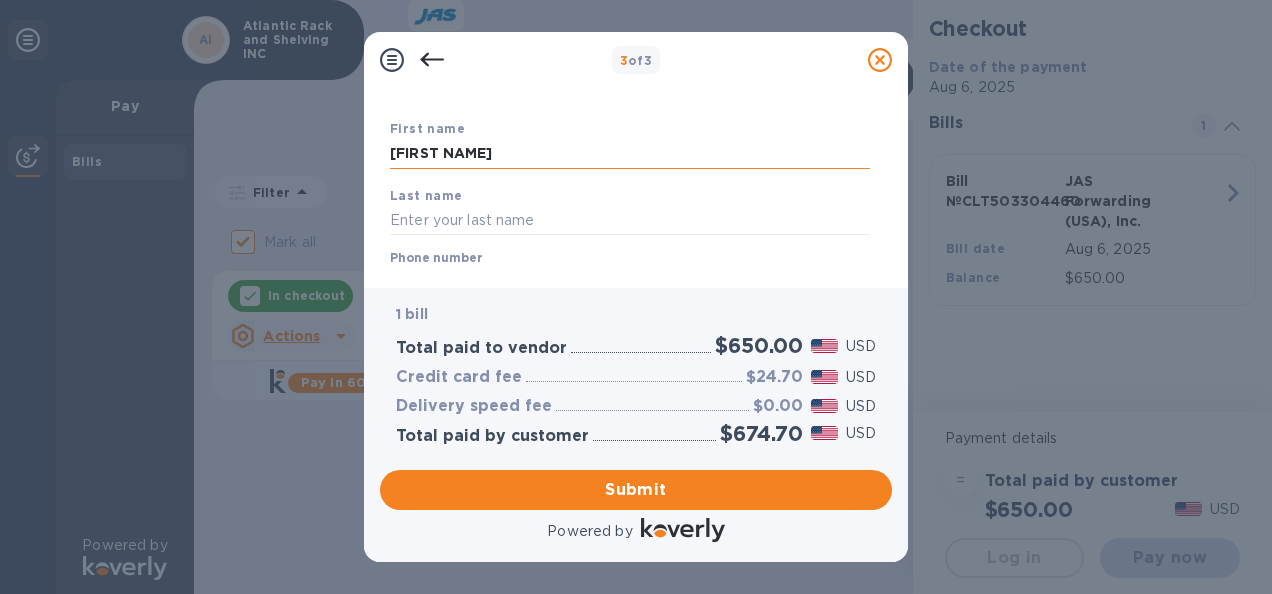 type on "[FIRST NAME]" 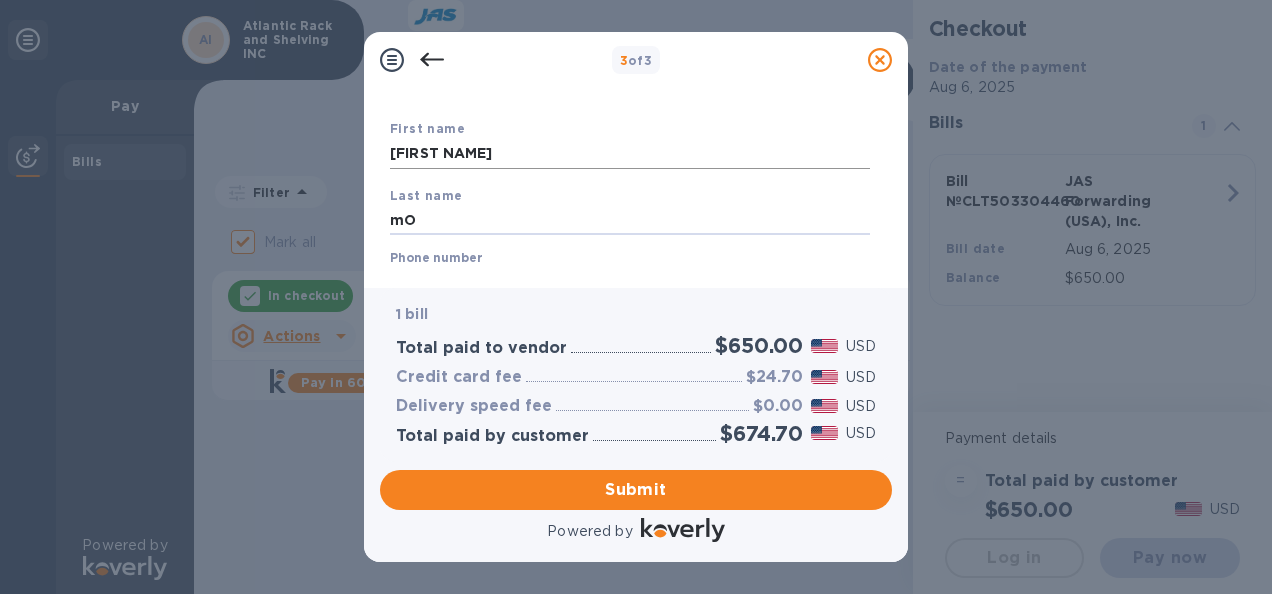 type on "m" 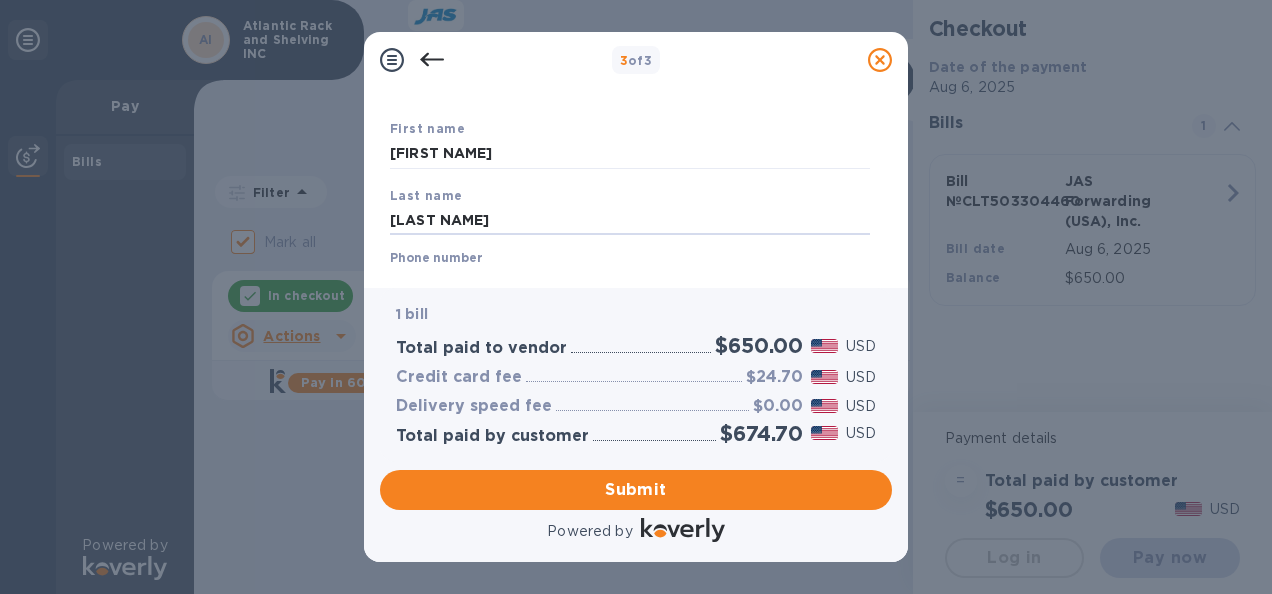 type on "[LAST NAME]" 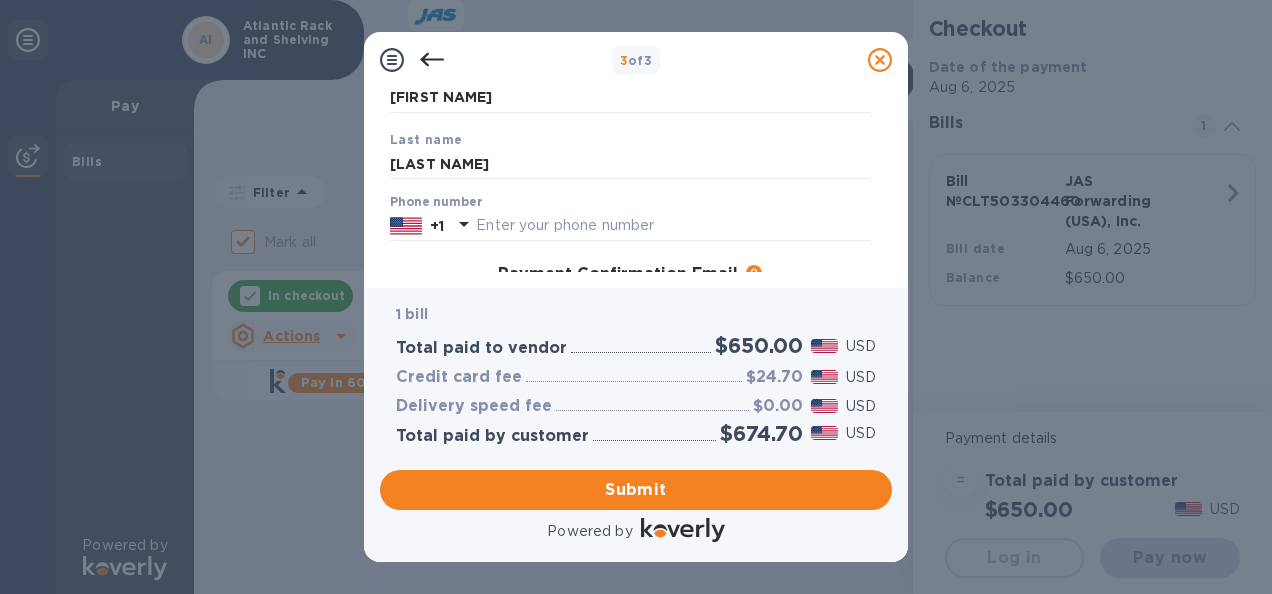 scroll, scrollTop: 222, scrollLeft: 0, axis: vertical 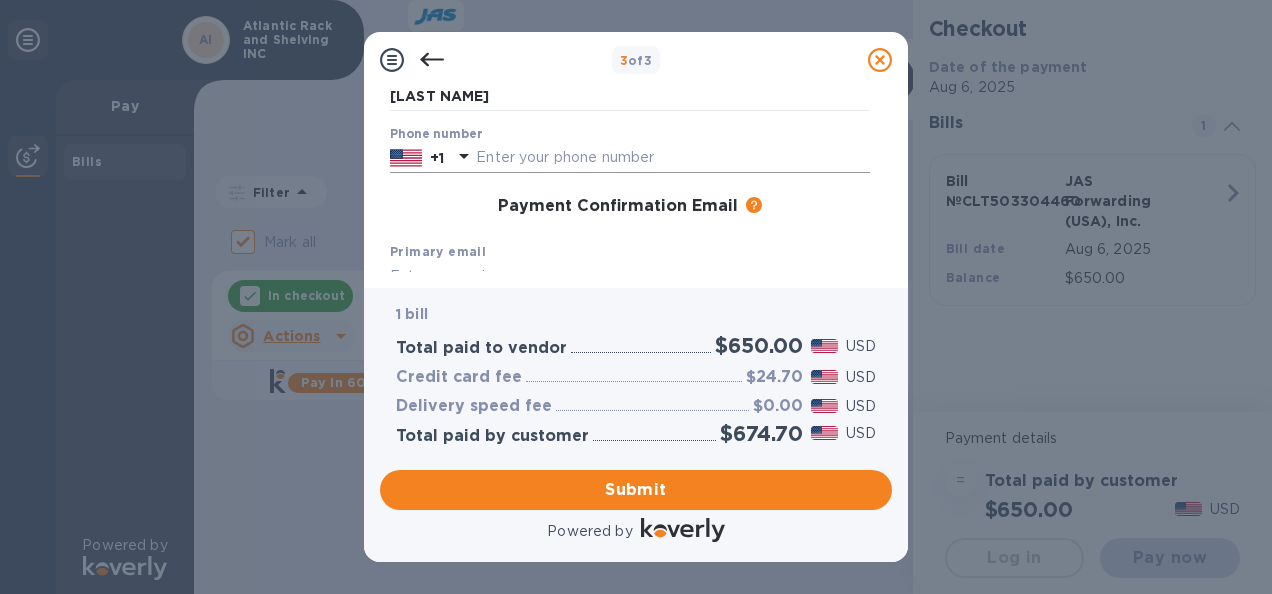 click at bounding box center [673, 158] 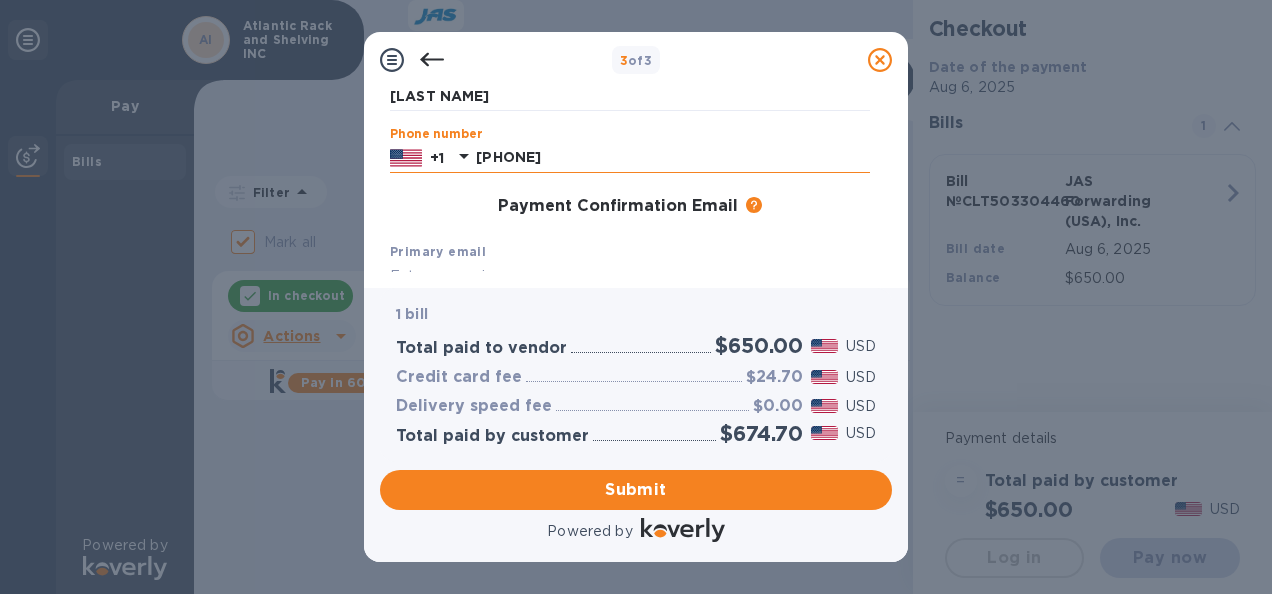 click on "[PHONE]" at bounding box center [673, 158] 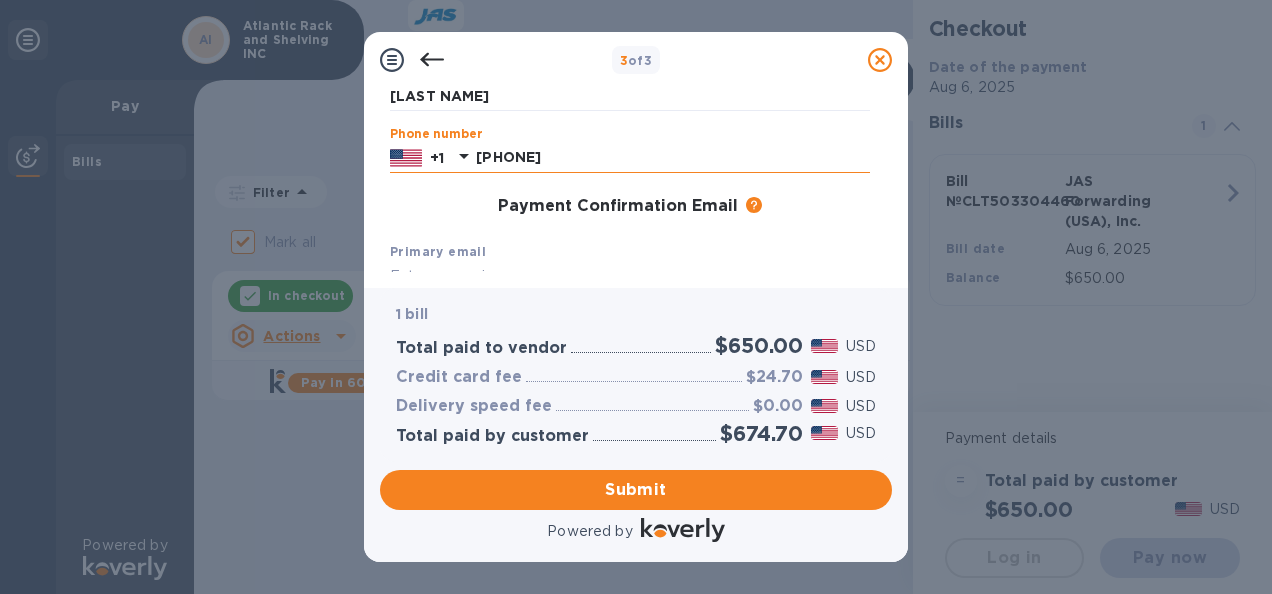 click on "[PHONE]" at bounding box center [673, 158] 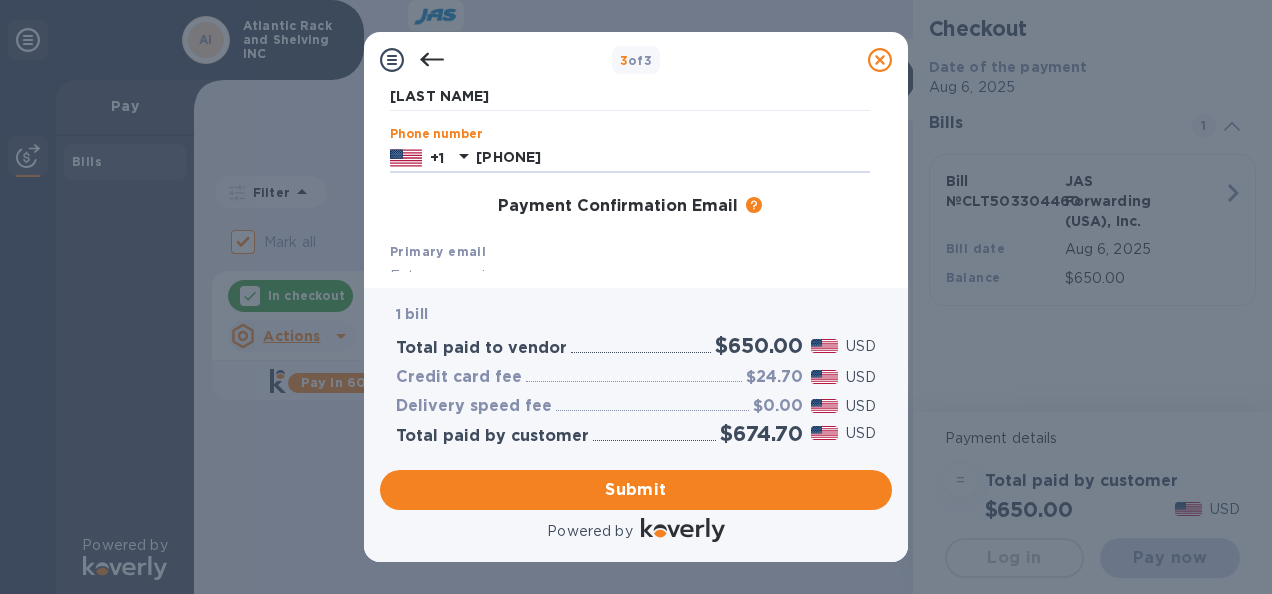 type on "[PHONE]" 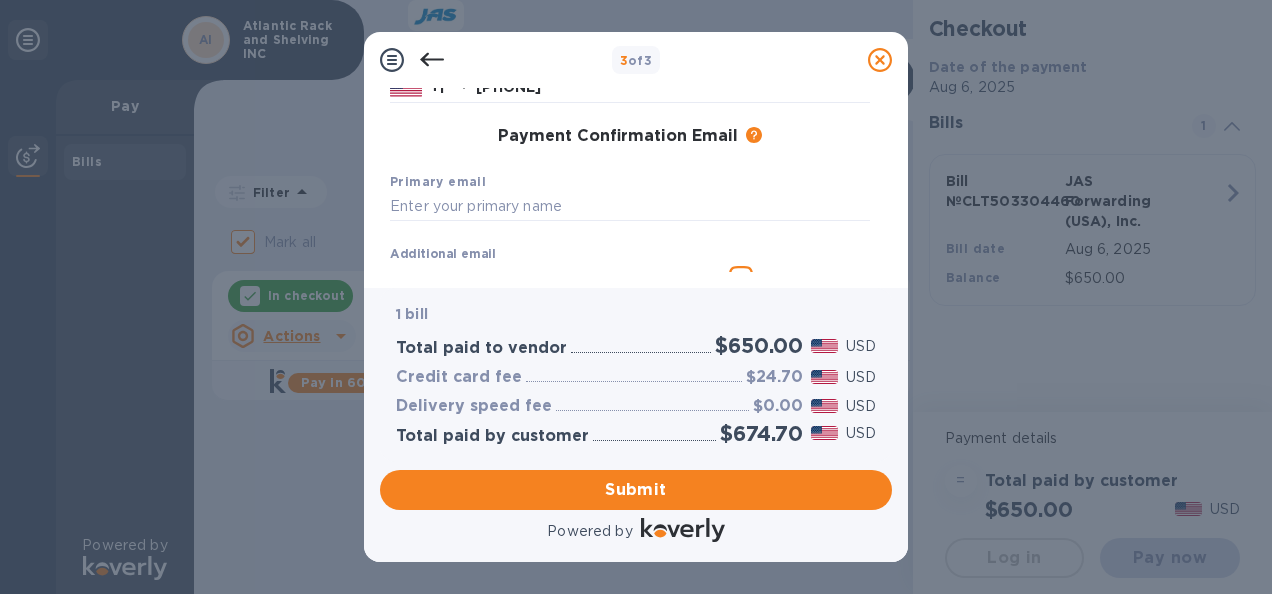 scroll, scrollTop: 320, scrollLeft: 0, axis: vertical 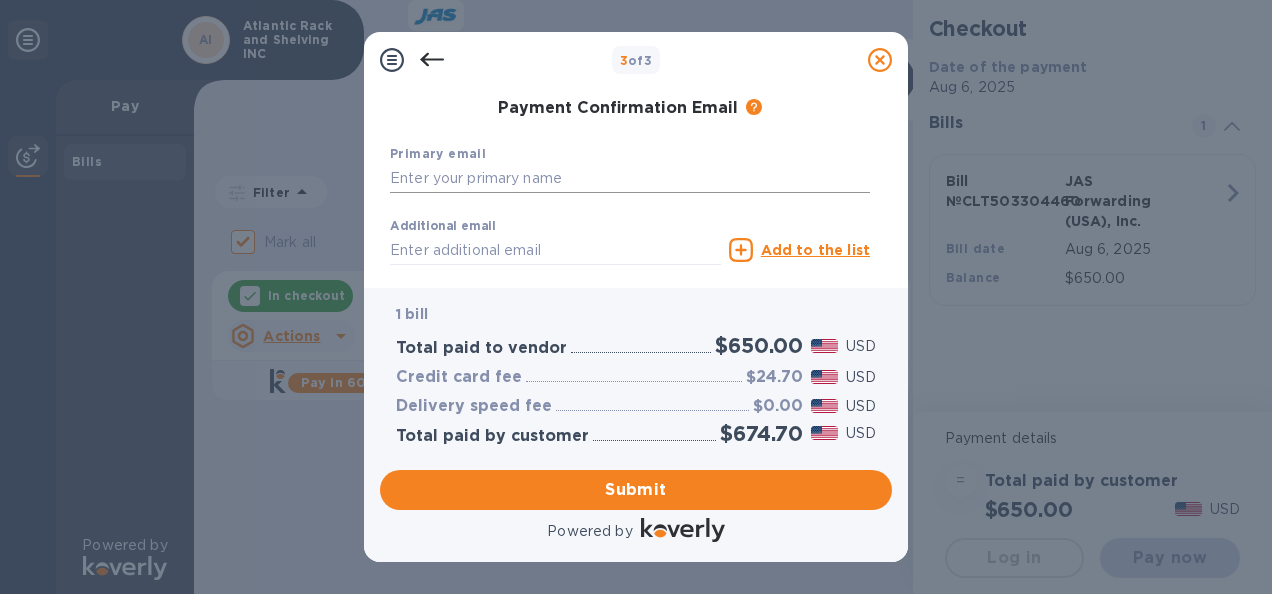 click at bounding box center (630, 179) 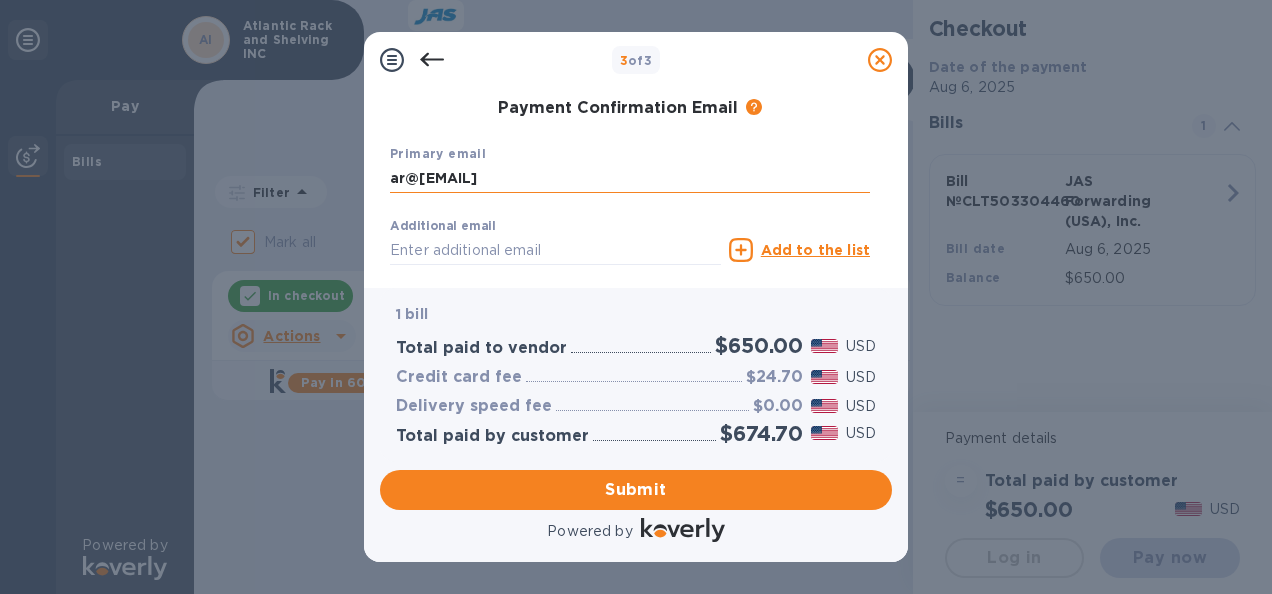 click on "ar@[EMAIL]" at bounding box center (630, 179) 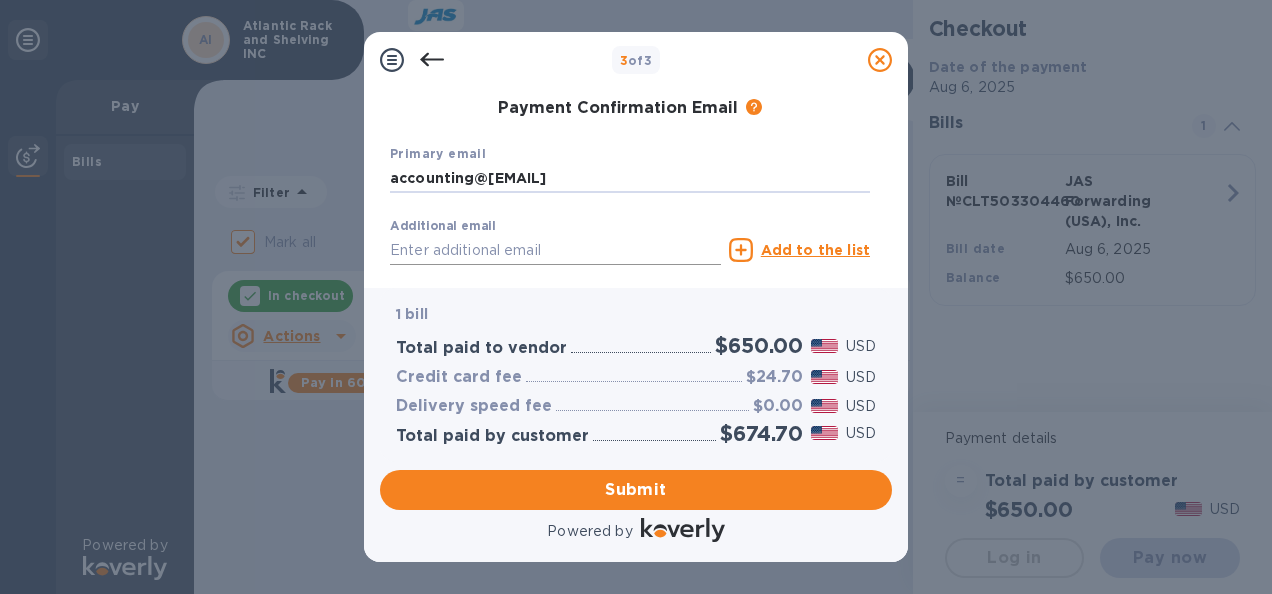 type on "accounting@[EMAIL]" 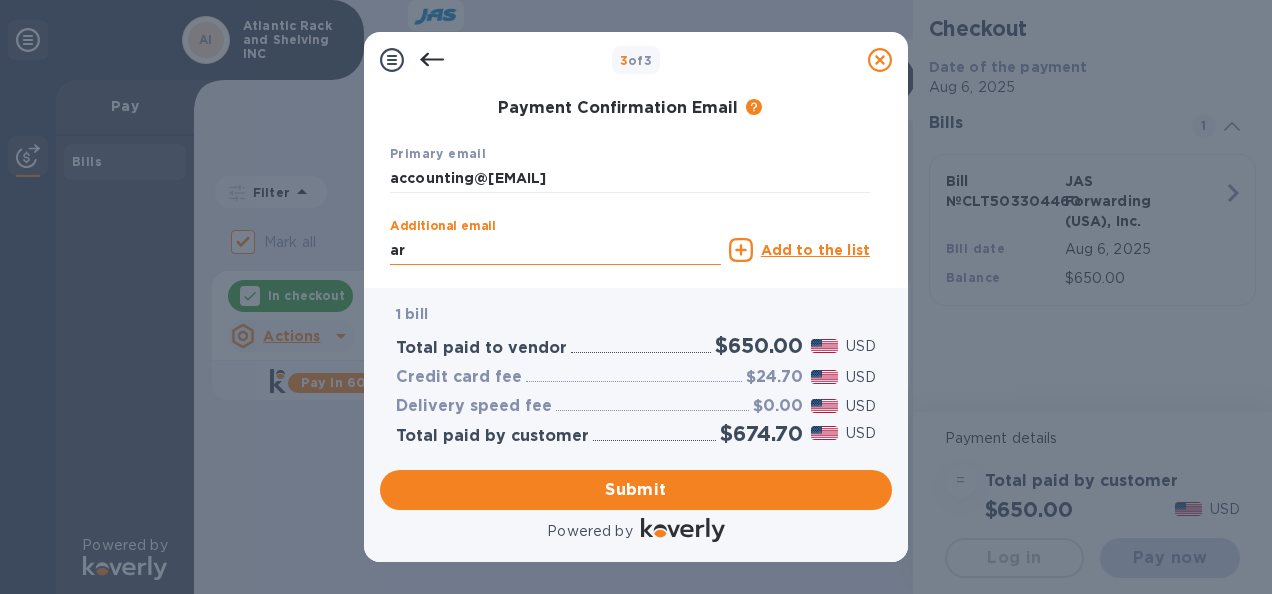 type on "ar@[EMAIL]" 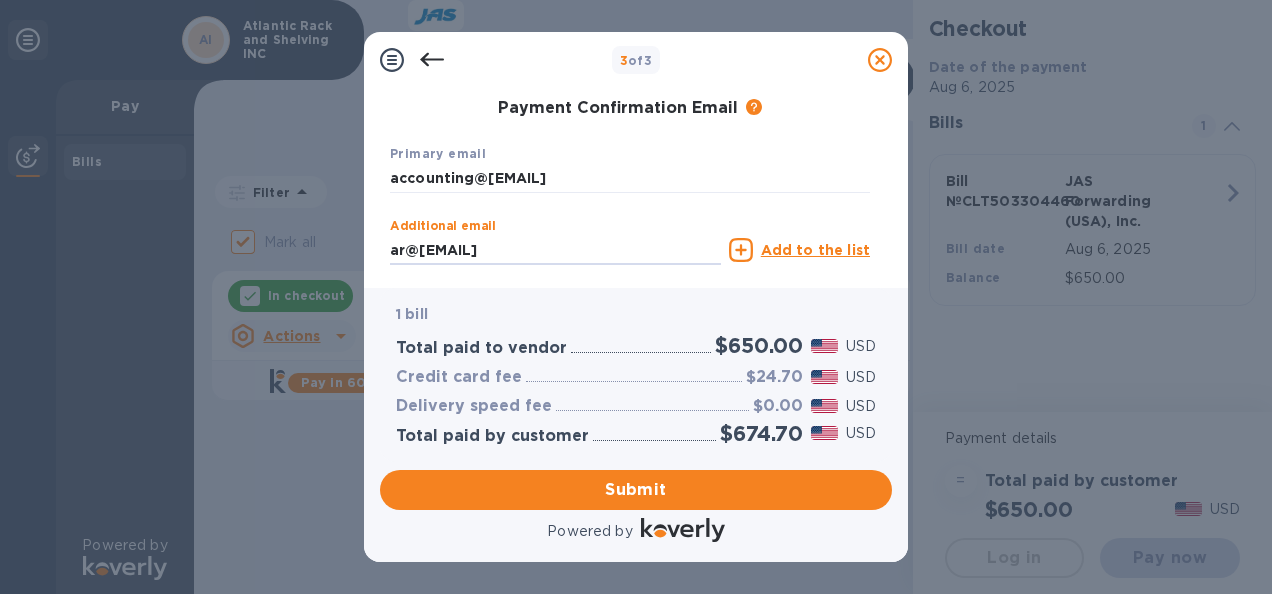 click on "Additional email ar@[EMAIL] Email address will be added to the list of emails Add to the list" at bounding box center (630, 250) 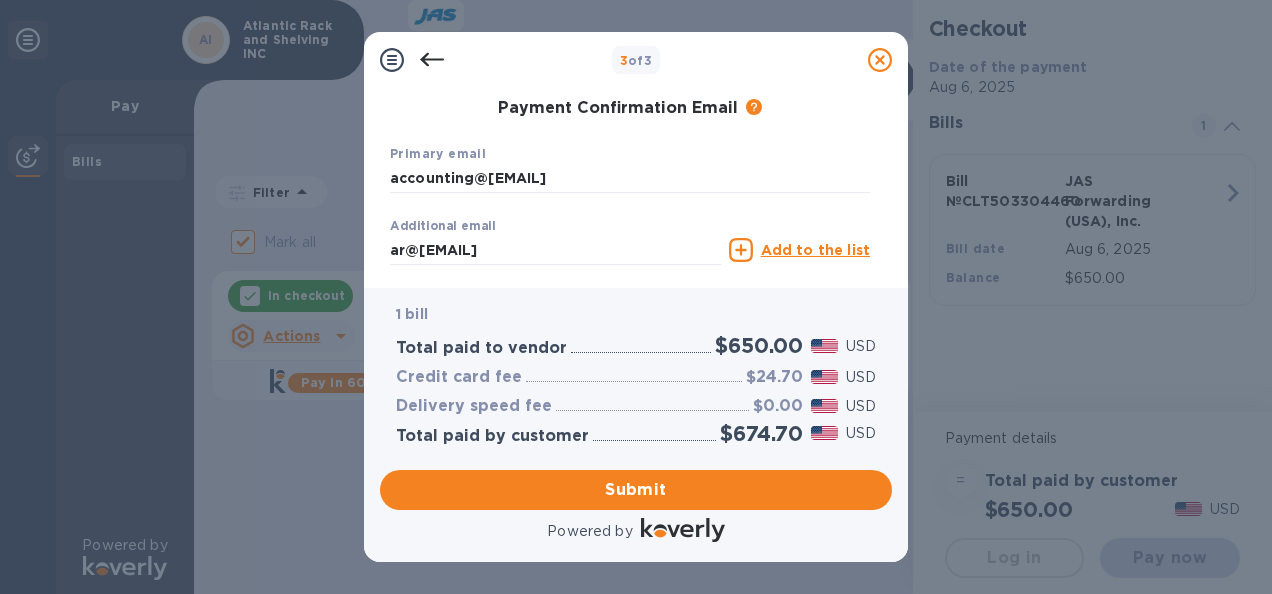 scroll, scrollTop: 382, scrollLeft: 0, axis: vertical 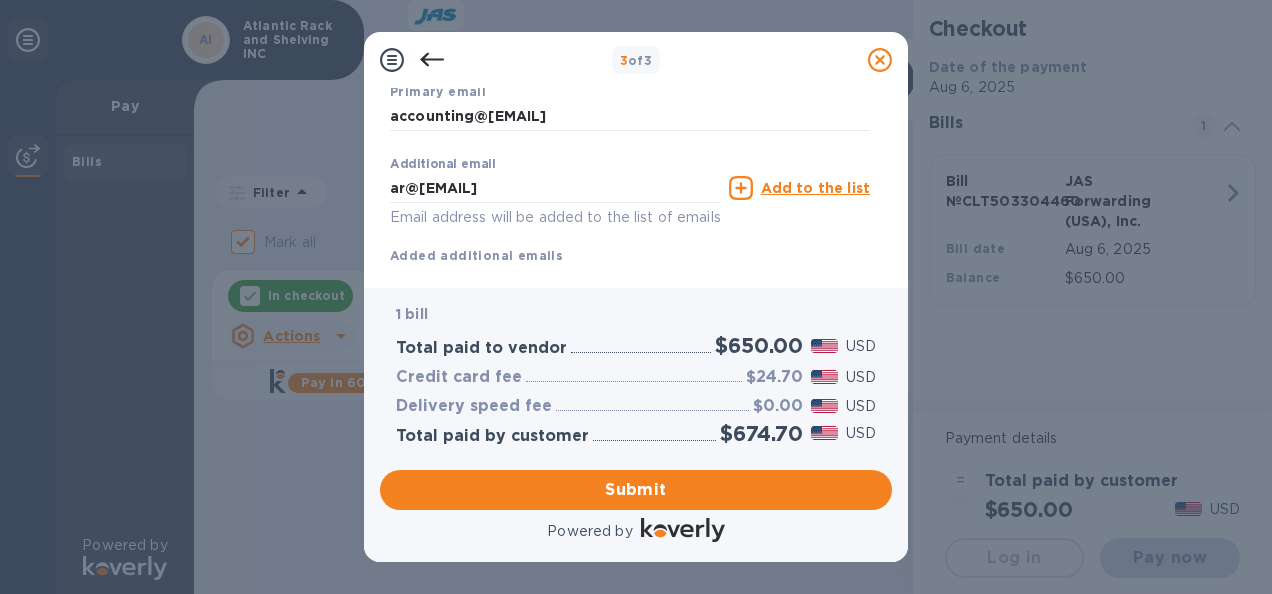 click on "Add to the list" at bounding box center [815, 188] 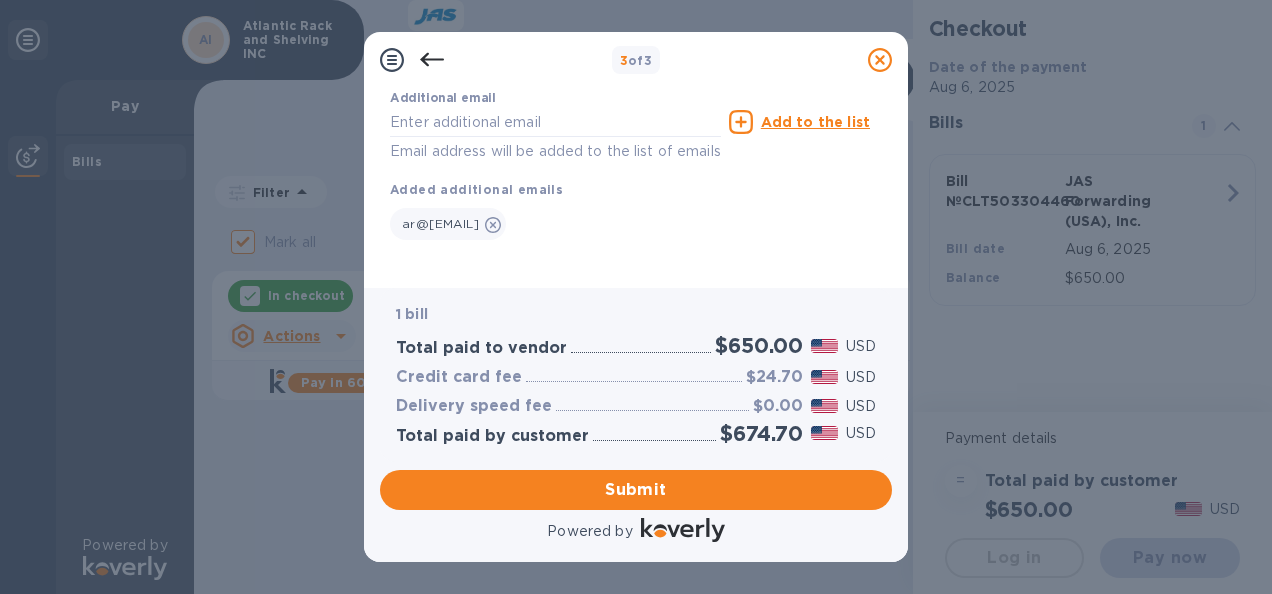 scroll, scrollTop: 450, scrollLeft: 0, axis: vertical 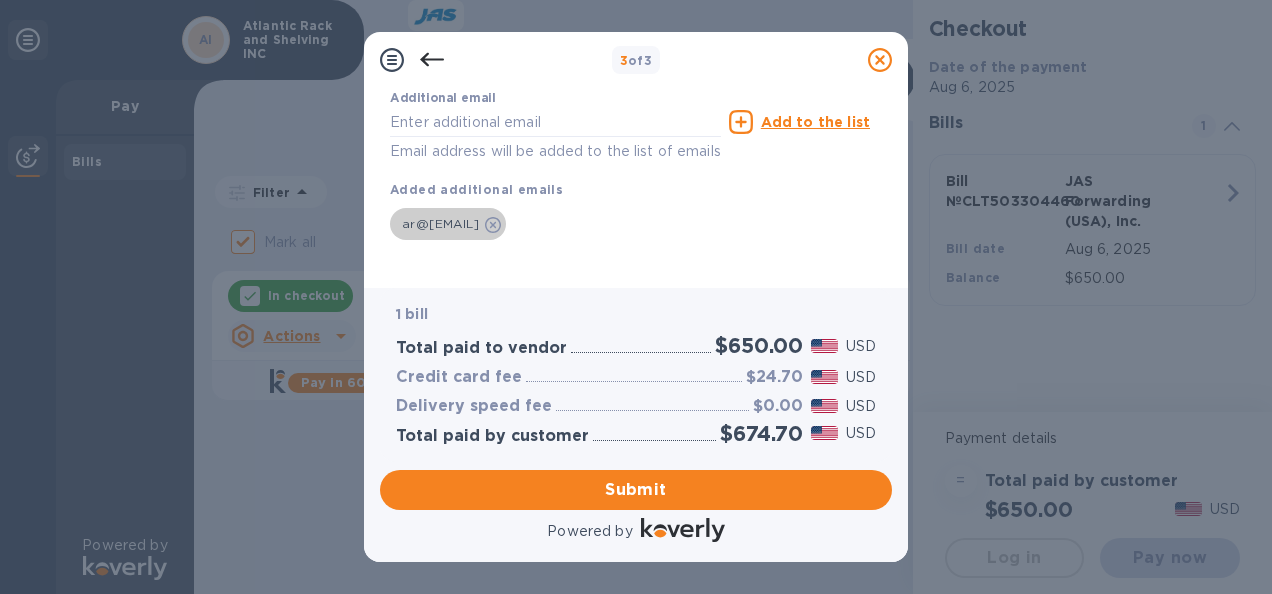 click on "ar@[EMAIL]" at bounding box center [440, 224] 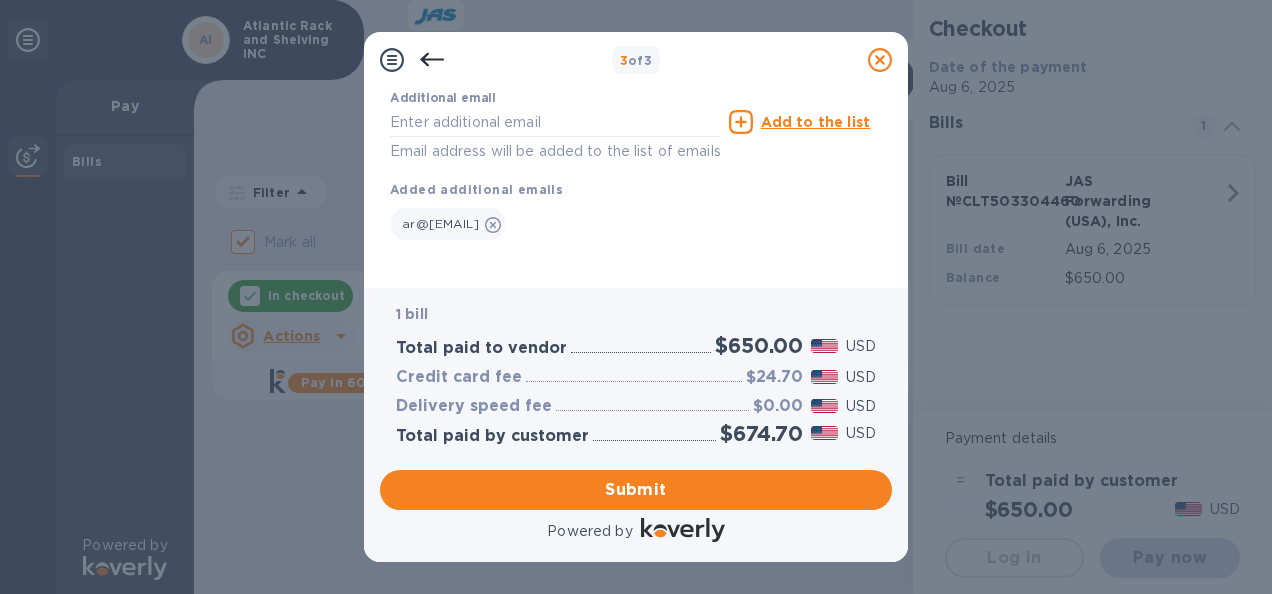 scroll, scrollTop: 432, scrollLeft: 0, axis: vertical 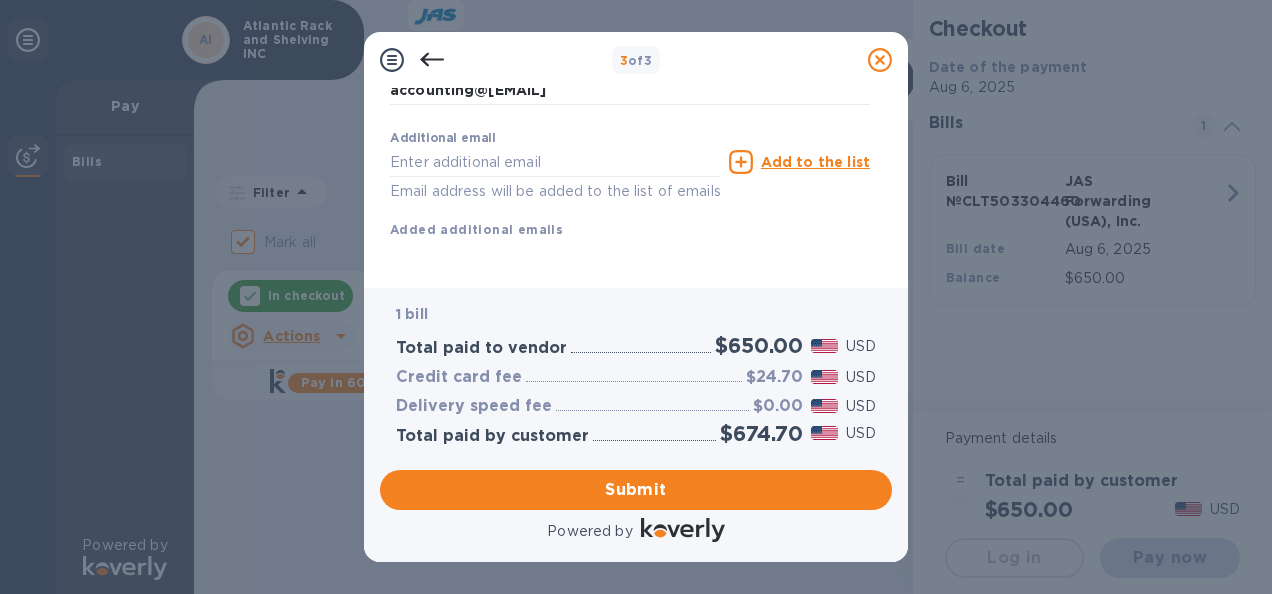 click on "Email address will be added to the list of emails" at bounding box center (555, 191) 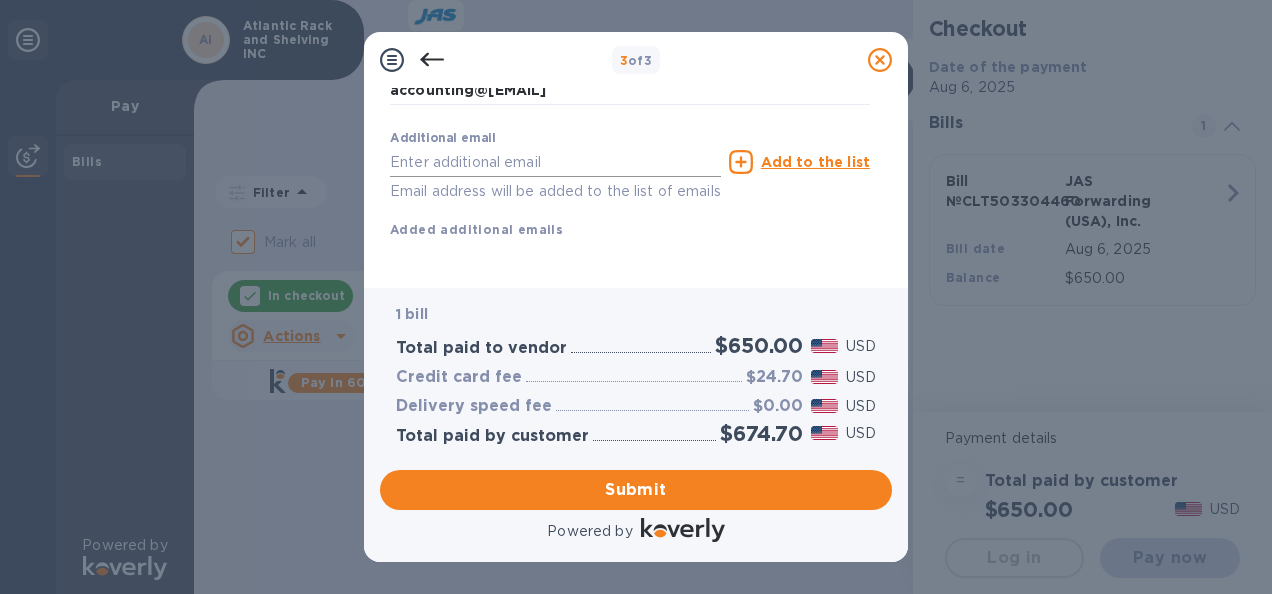 click at bounding box center (555, 162) 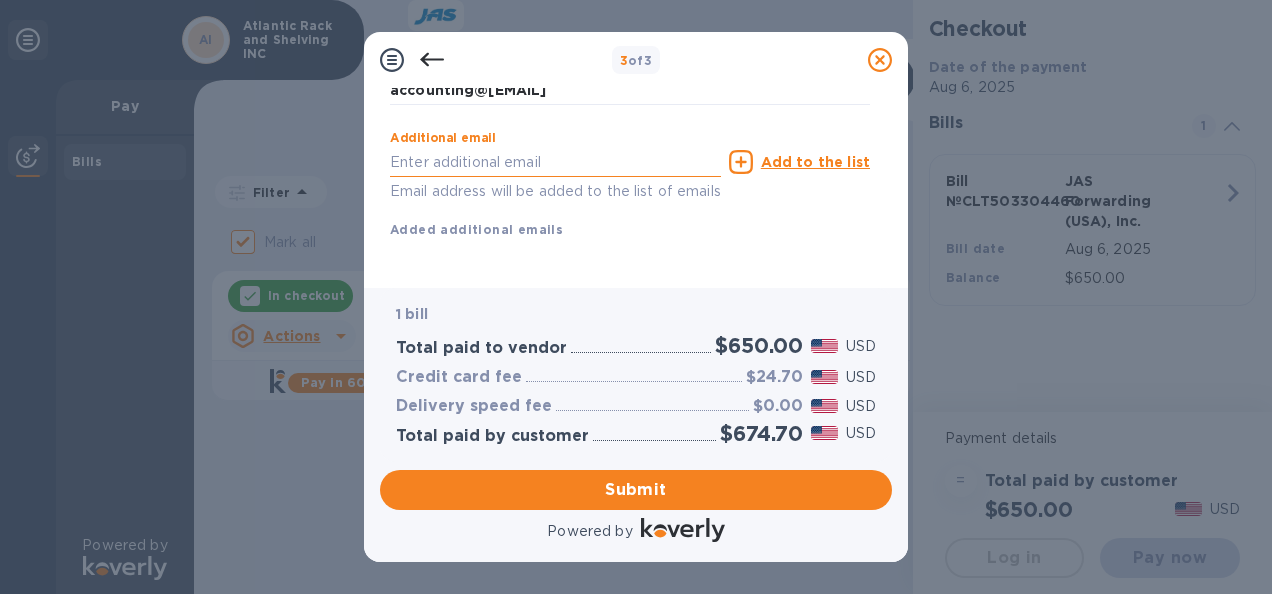 type on "ar@[EMAIL]" 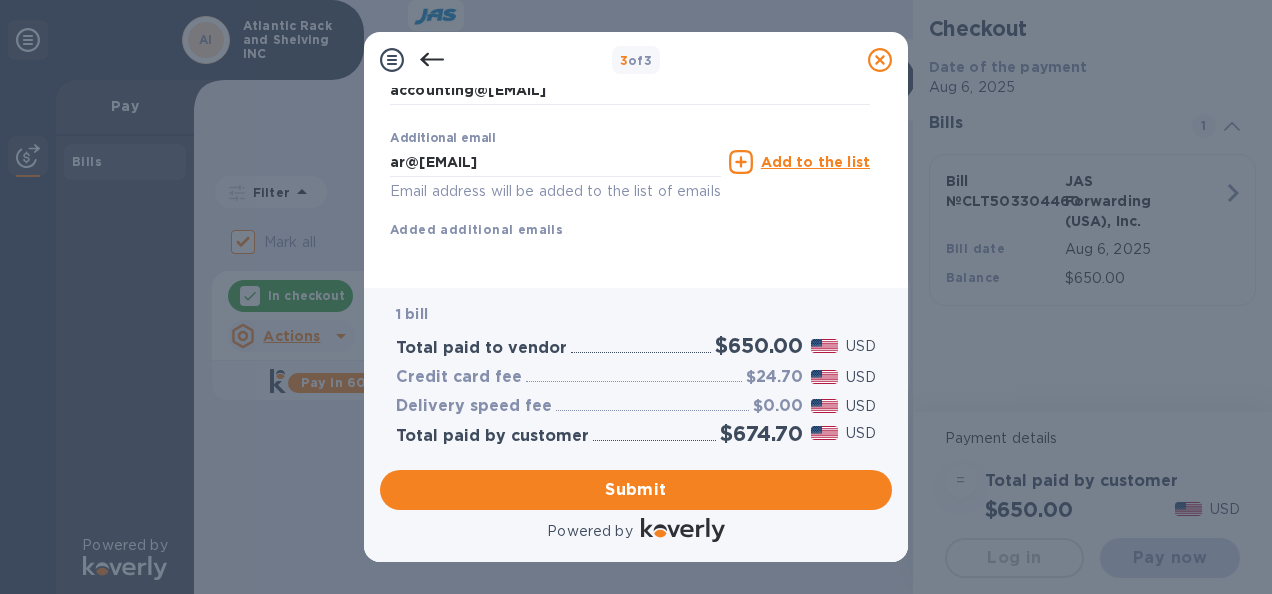 click on "Add to the list" at bounding box center [799, 162] 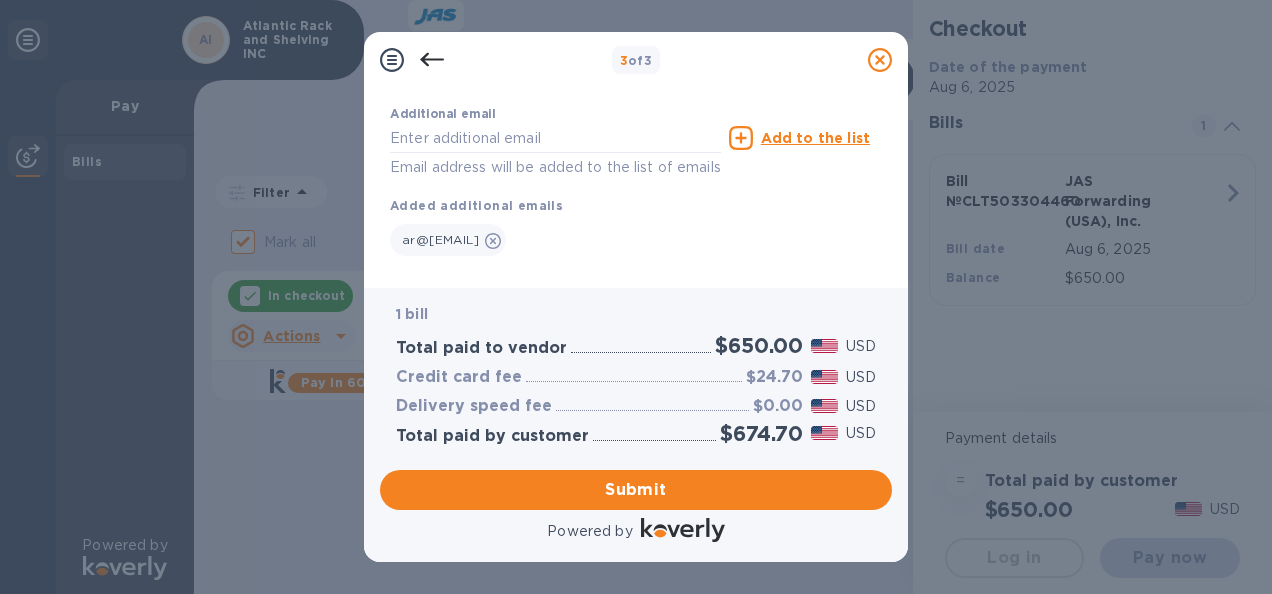 click on "Email address will be added to the list of emails" at bounding box center [555, 167] 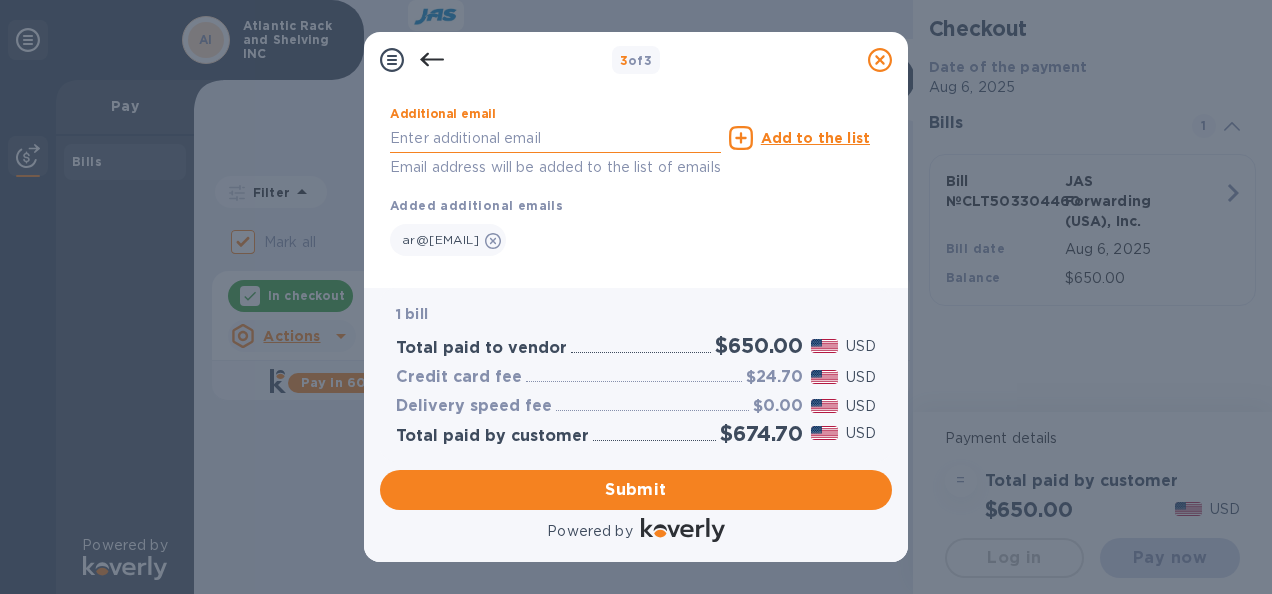 click at bounding box center [555, 138] 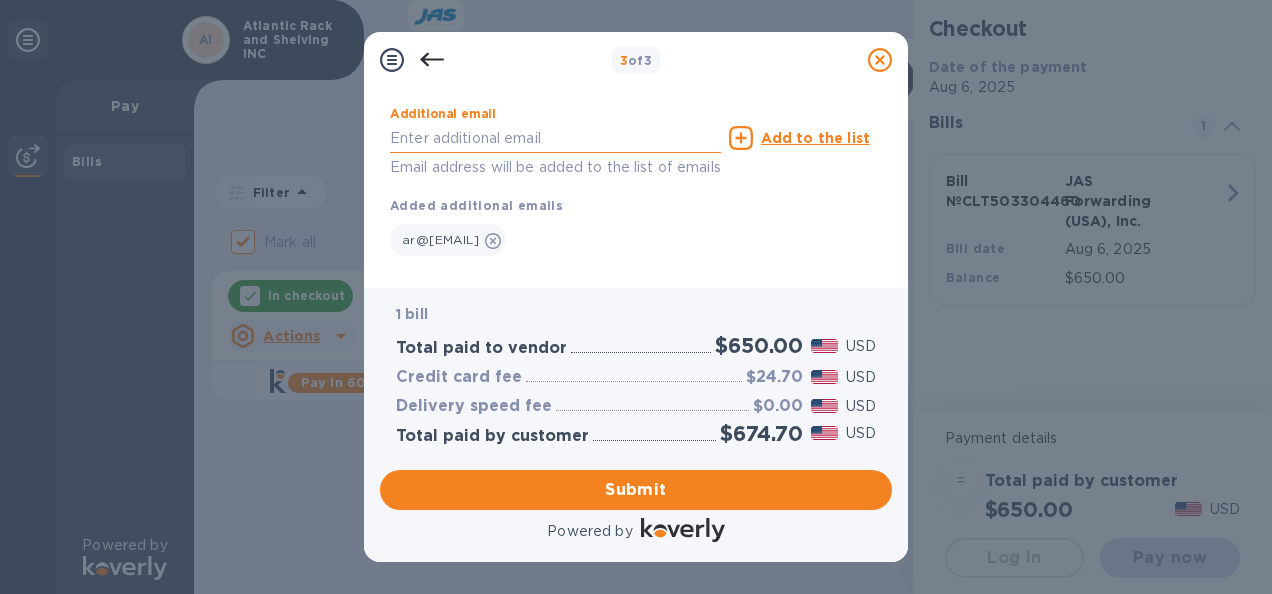 type on "tina.hurtado@[EMAIL]" 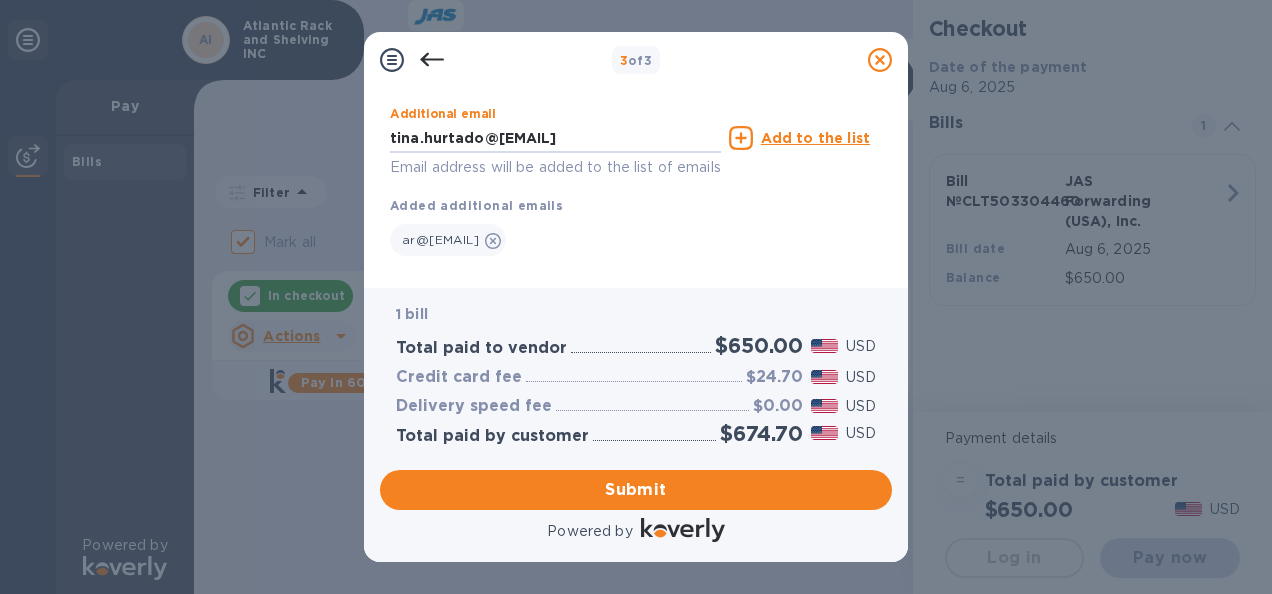 click on "Add to the list" at bounding box center [815, 138] 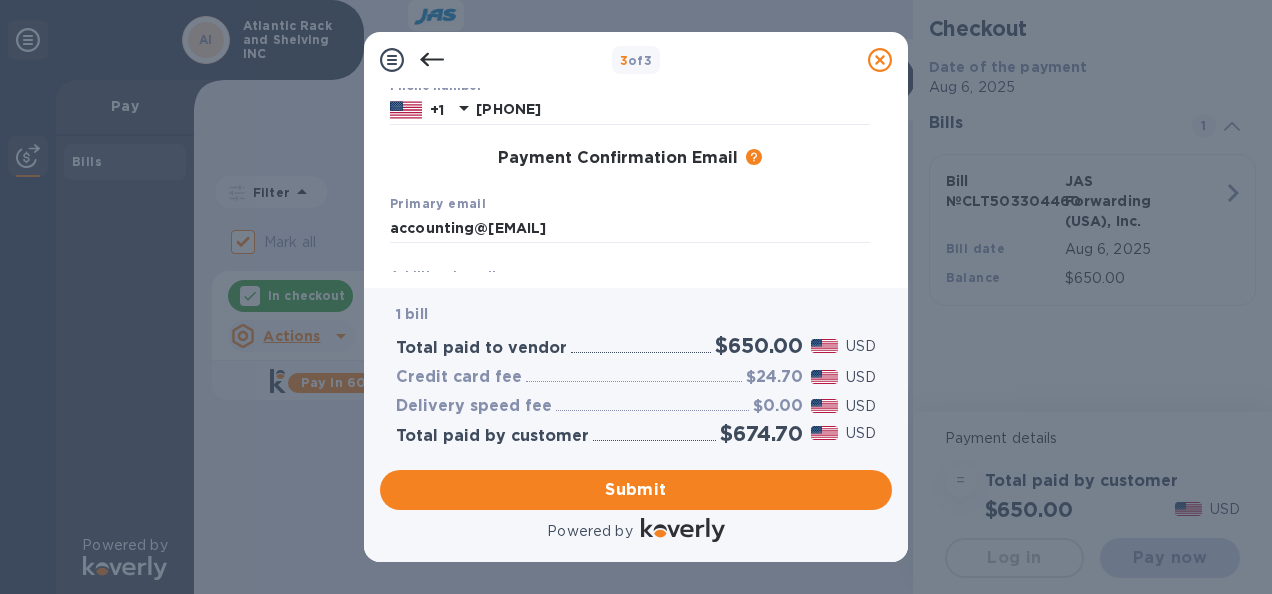scroll, scrollTop: 275, scrollLeft: 0, axis: vertical 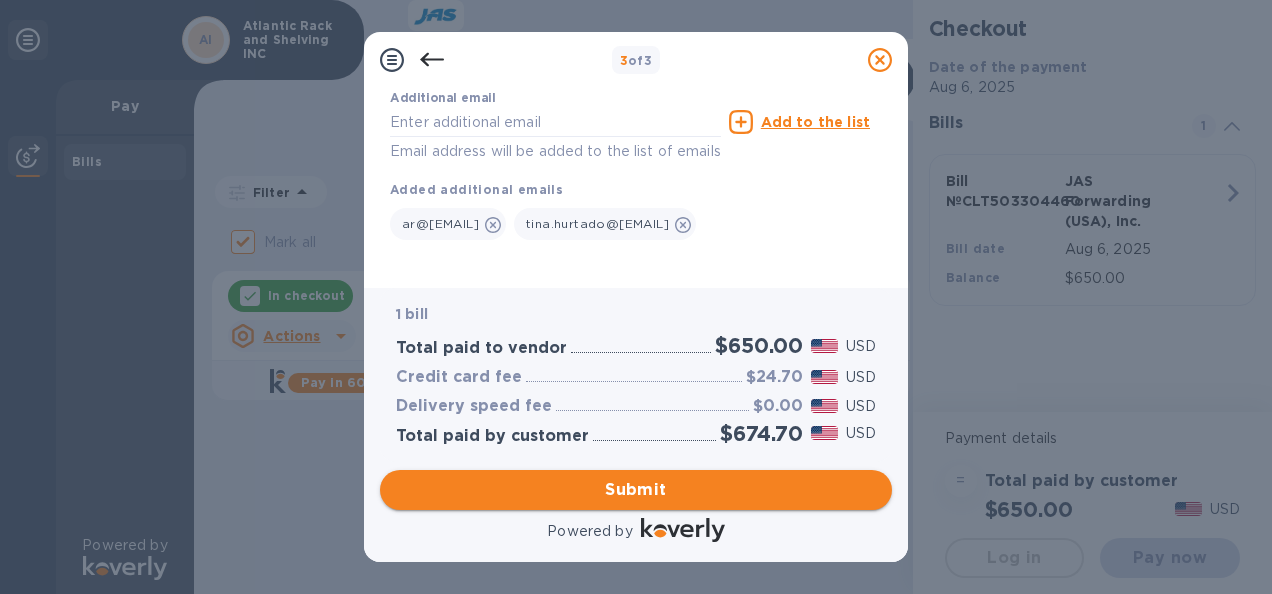 click on "Submit" at bounding box center [636, 490] 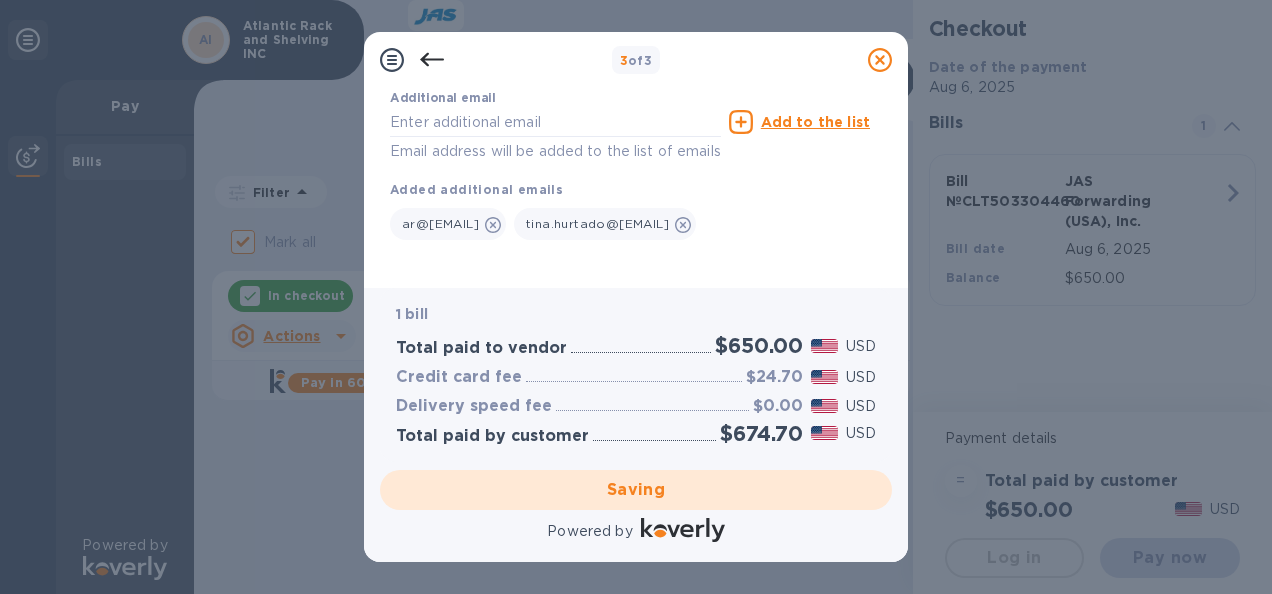 checkbox on "false" 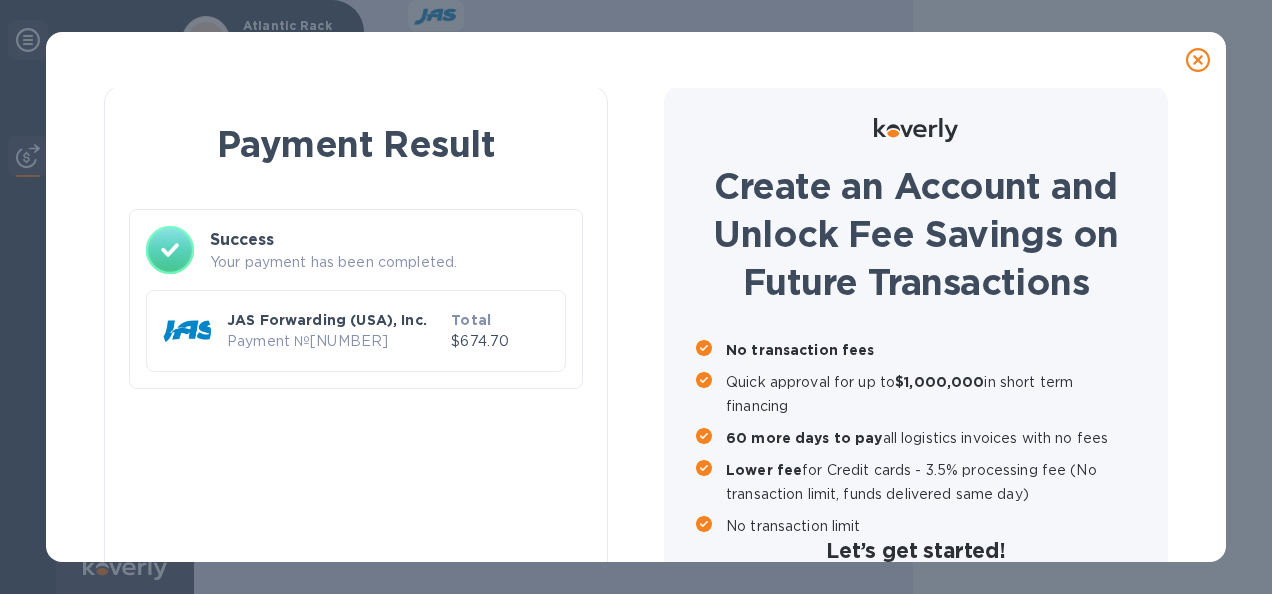 scroll, scrollTop: 30, scrollLeft: 0, axis: vertical 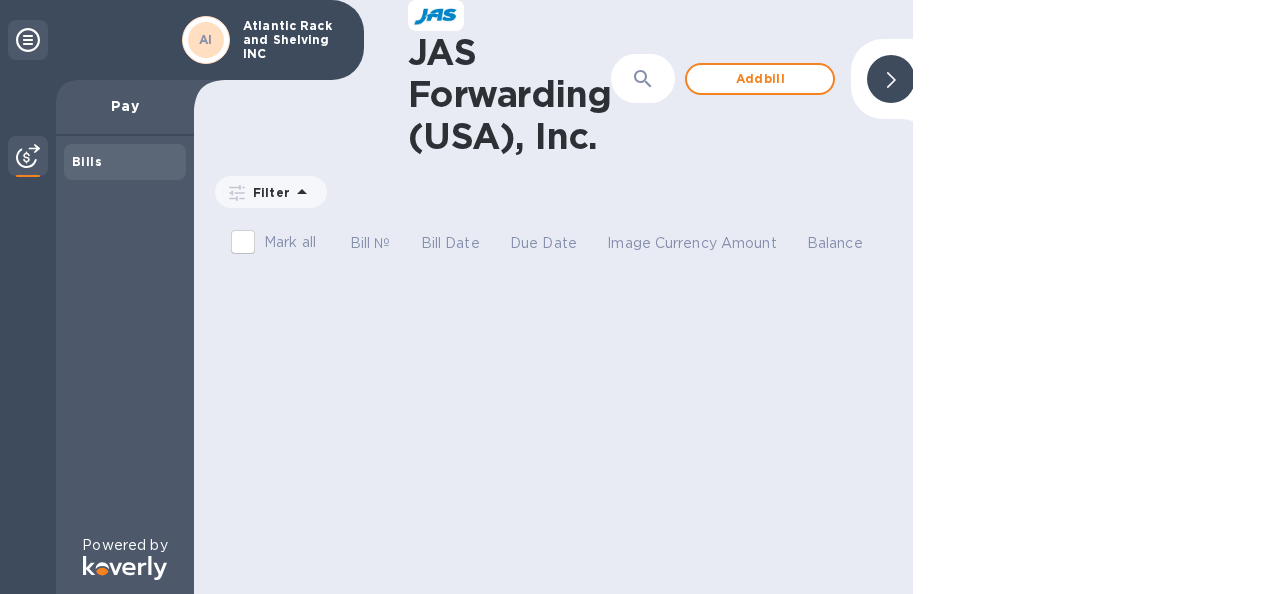 click on "JAS Forwarding (USA), Inc. Add bill Filter Amount Mark all Bill № Bill Date Due Date Image Currency Amount Balance" at bounding box center (553, 297) 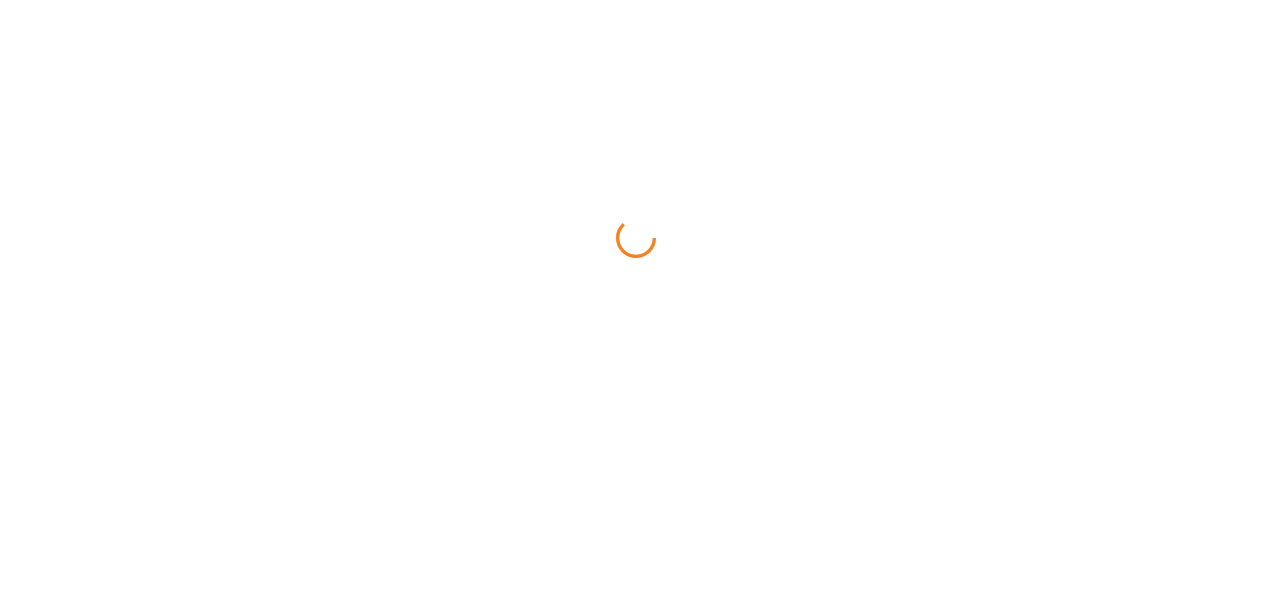 scroll, scrollTop: 0, scrollLeft: 0, axis: both 